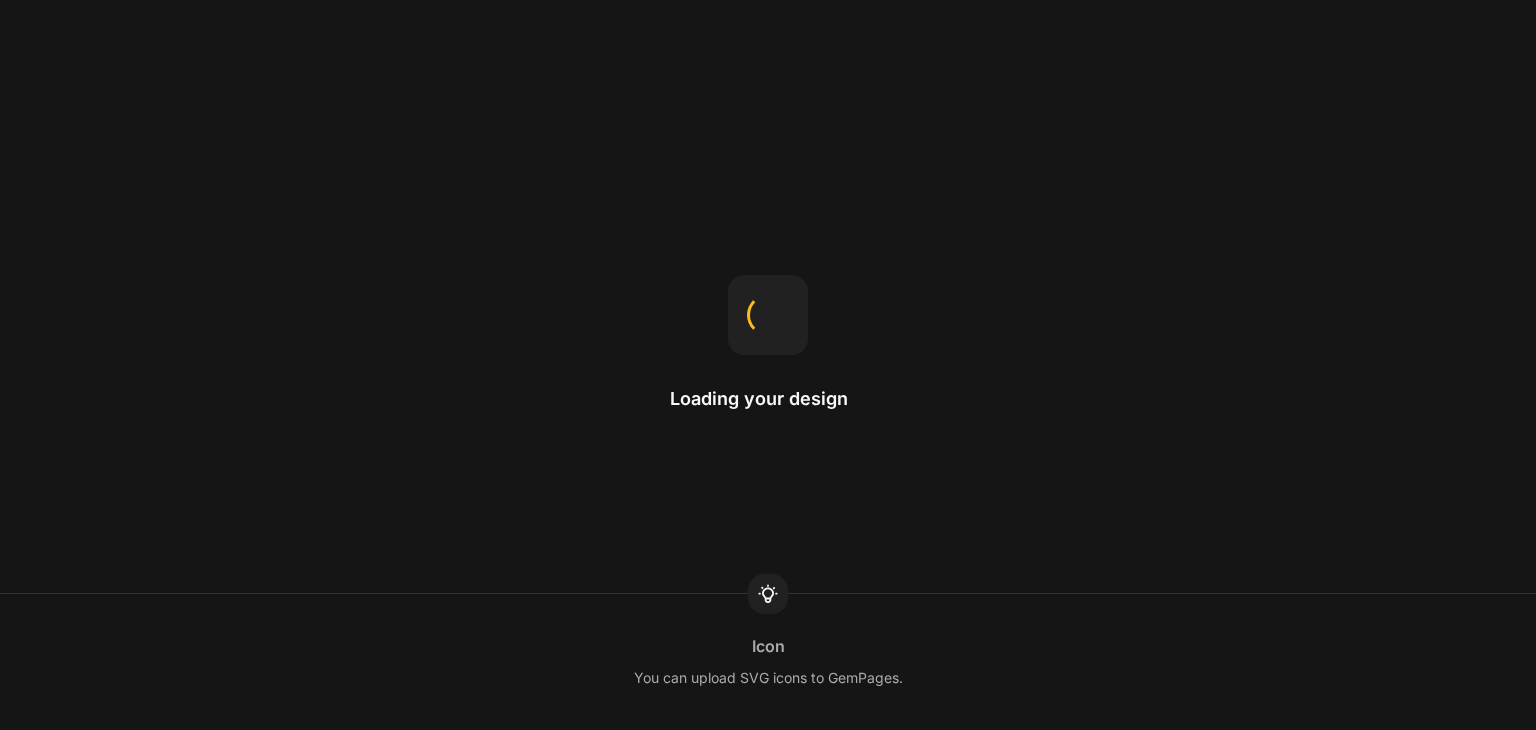 scroll, scrollTop: 0, scrollLeft: 0, axis: both 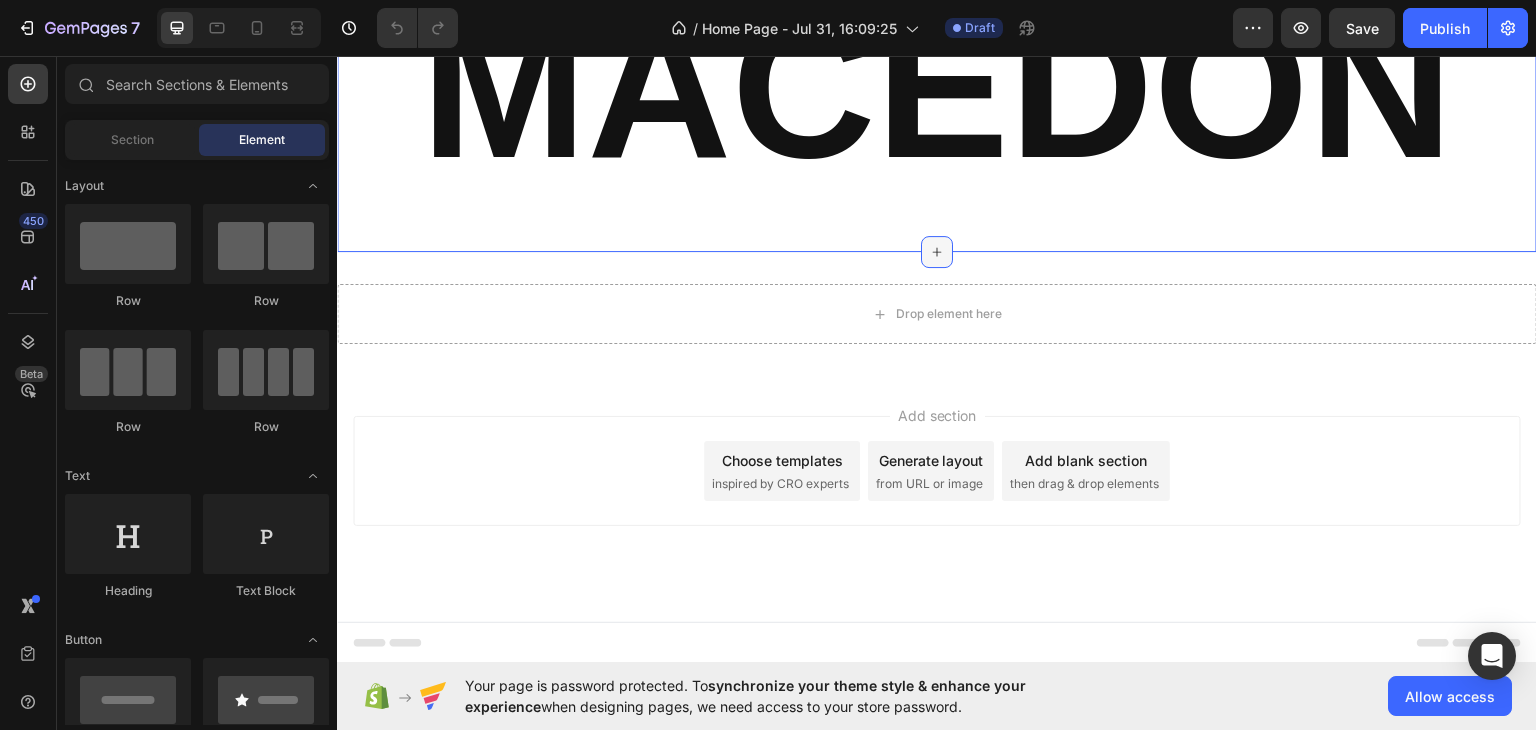 click 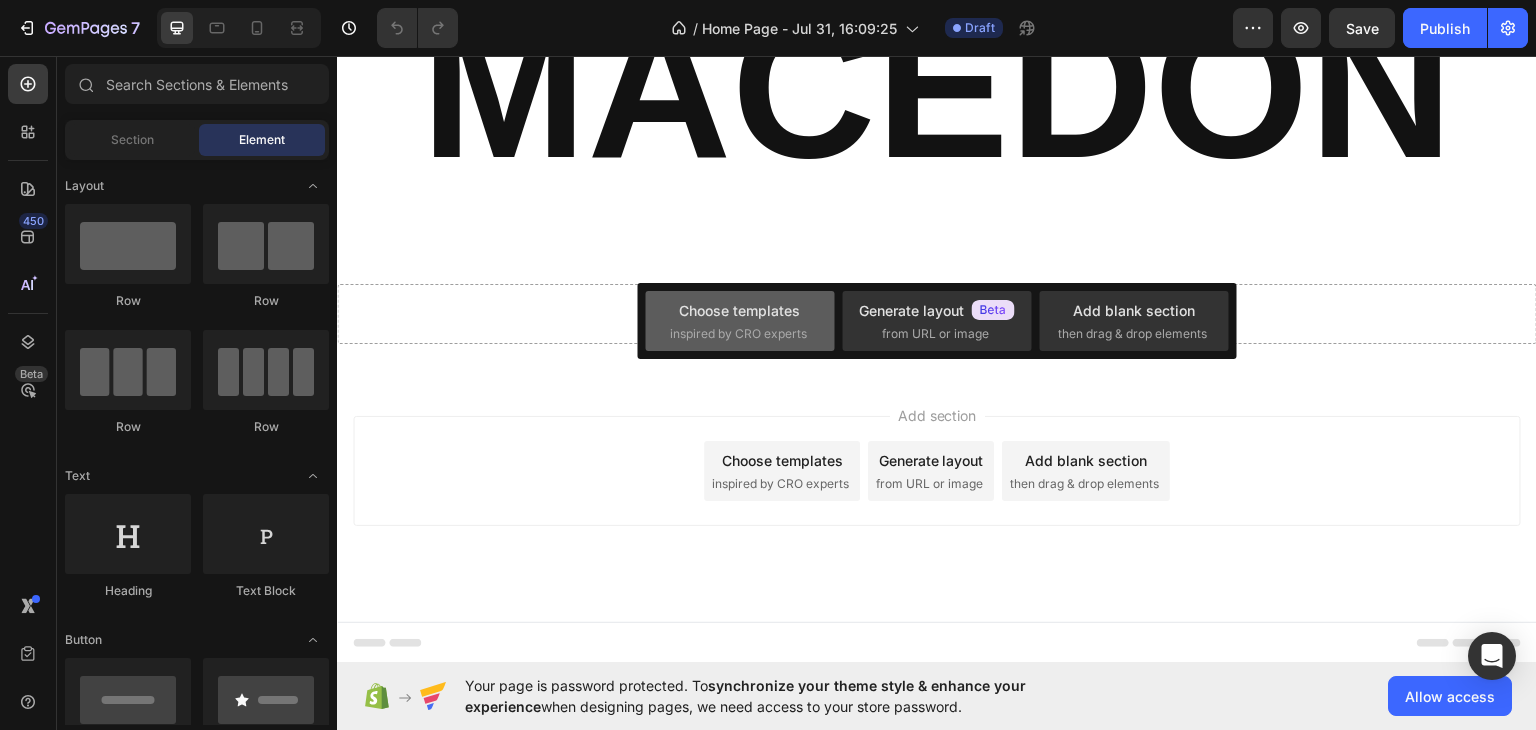 click on "Choose templates  inspired by CRO experts" at bounding box center (740, 321) 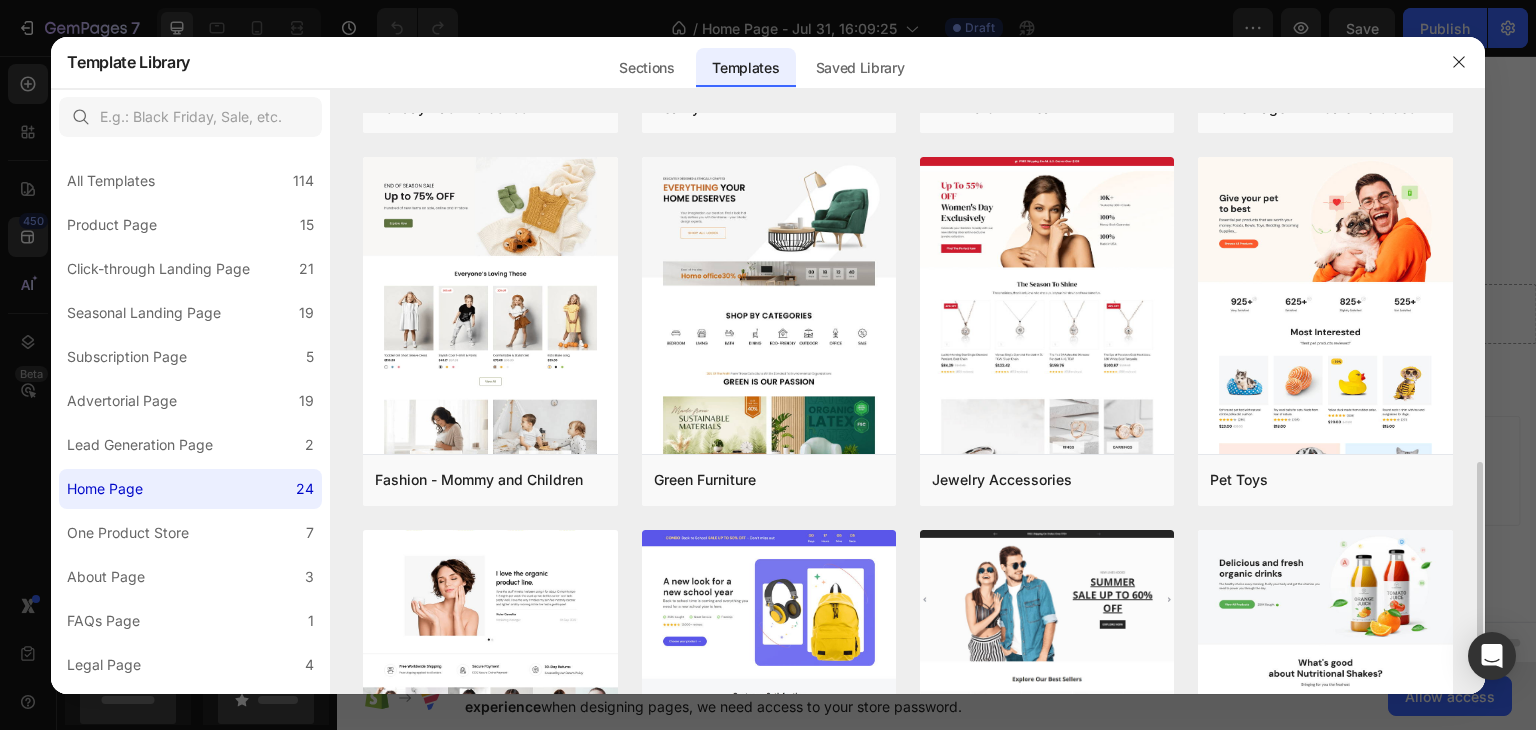 scroll, scrollTop: 1000, scrollLeft: 0, axis: vertical 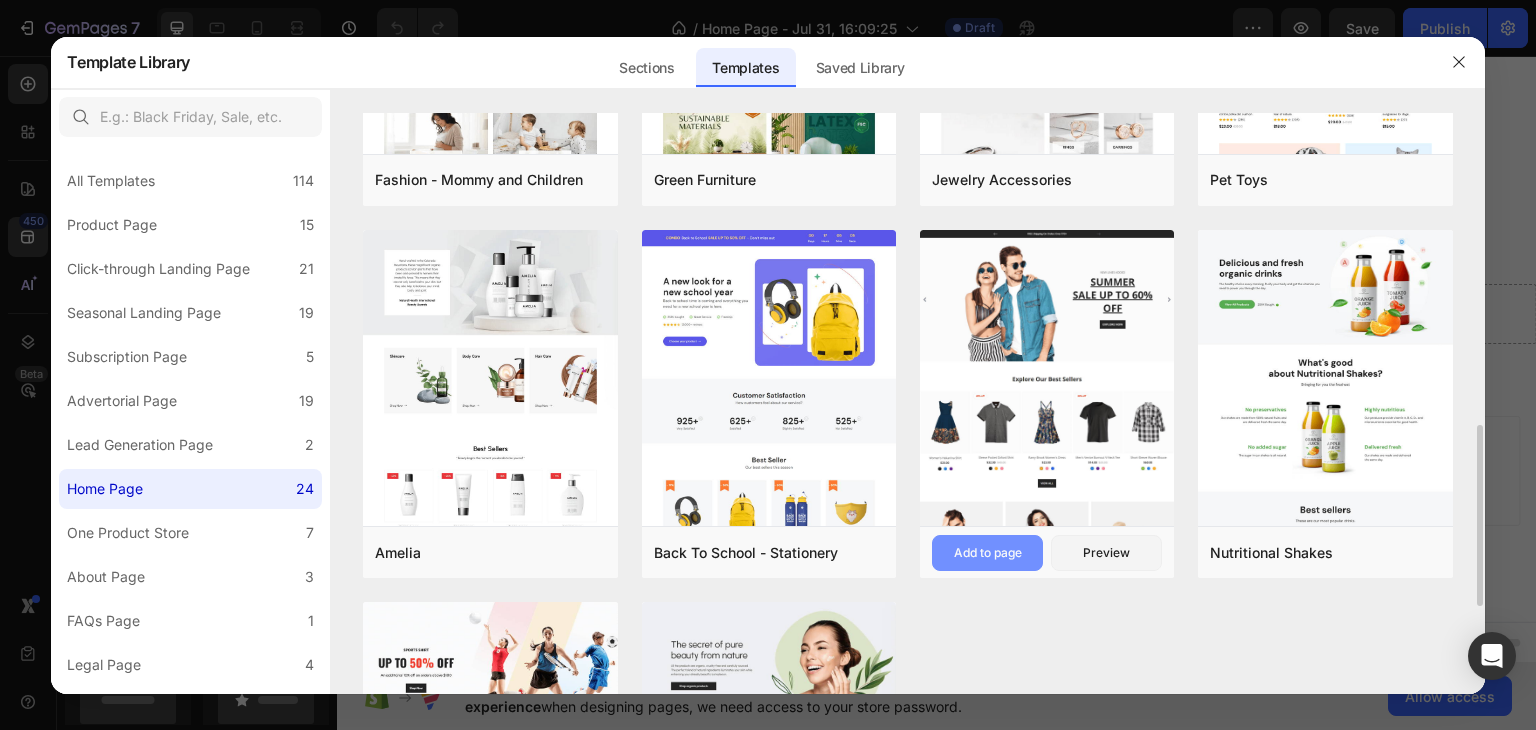 click on "Add to page" at bounding box center (987, 553) 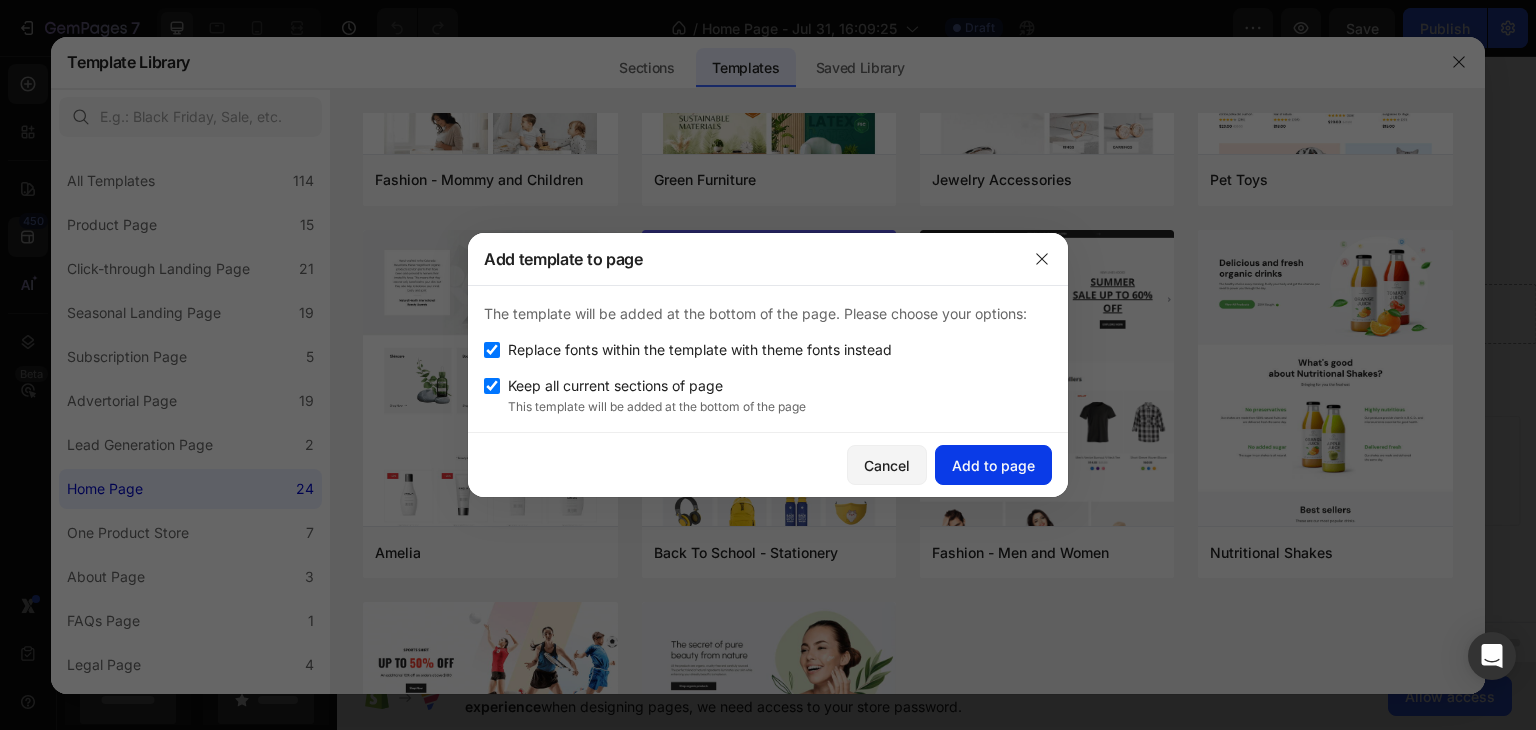 click on "Add to page" at bounding box center (993, 465) 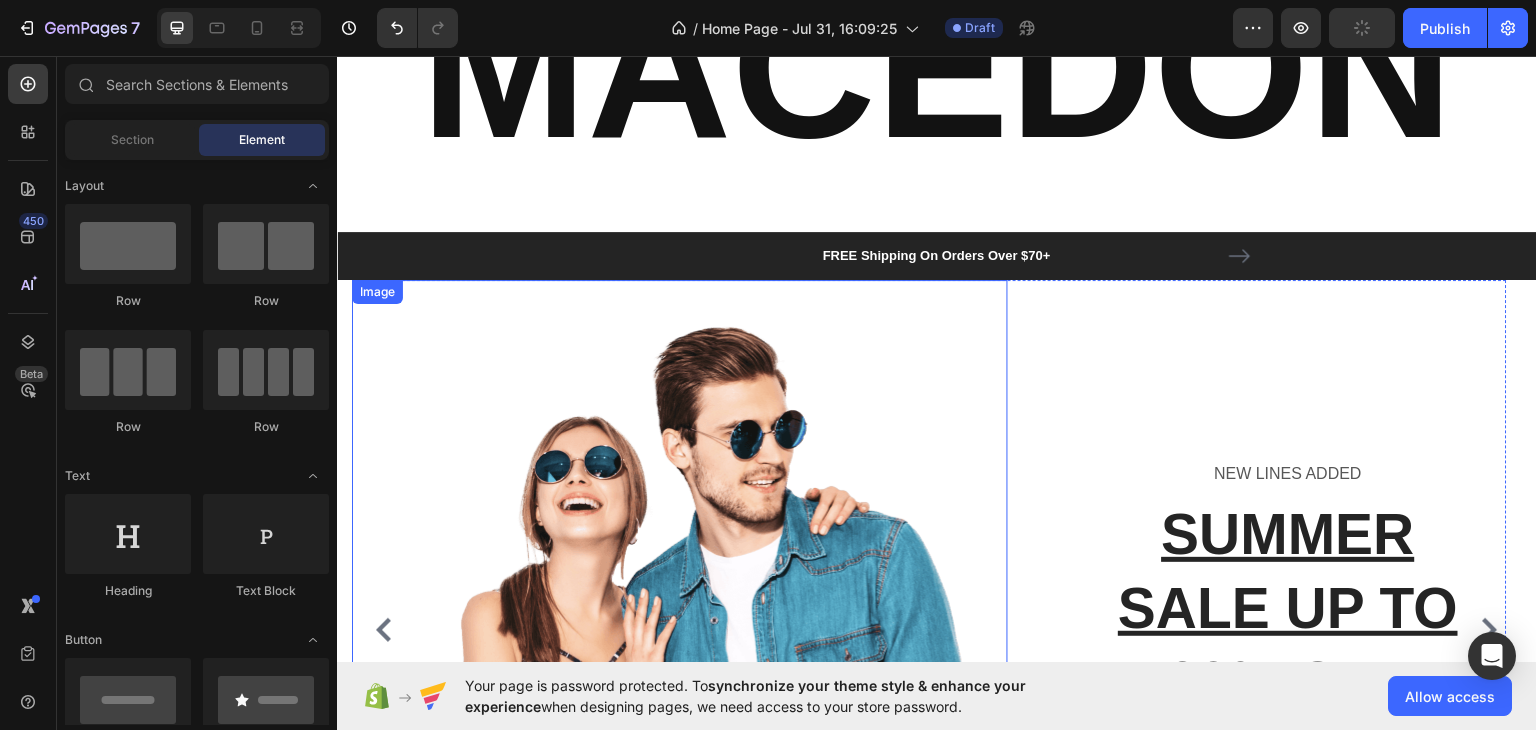 scroll, scrollTop: 3295, scrollLeft: 0, axis: vertical 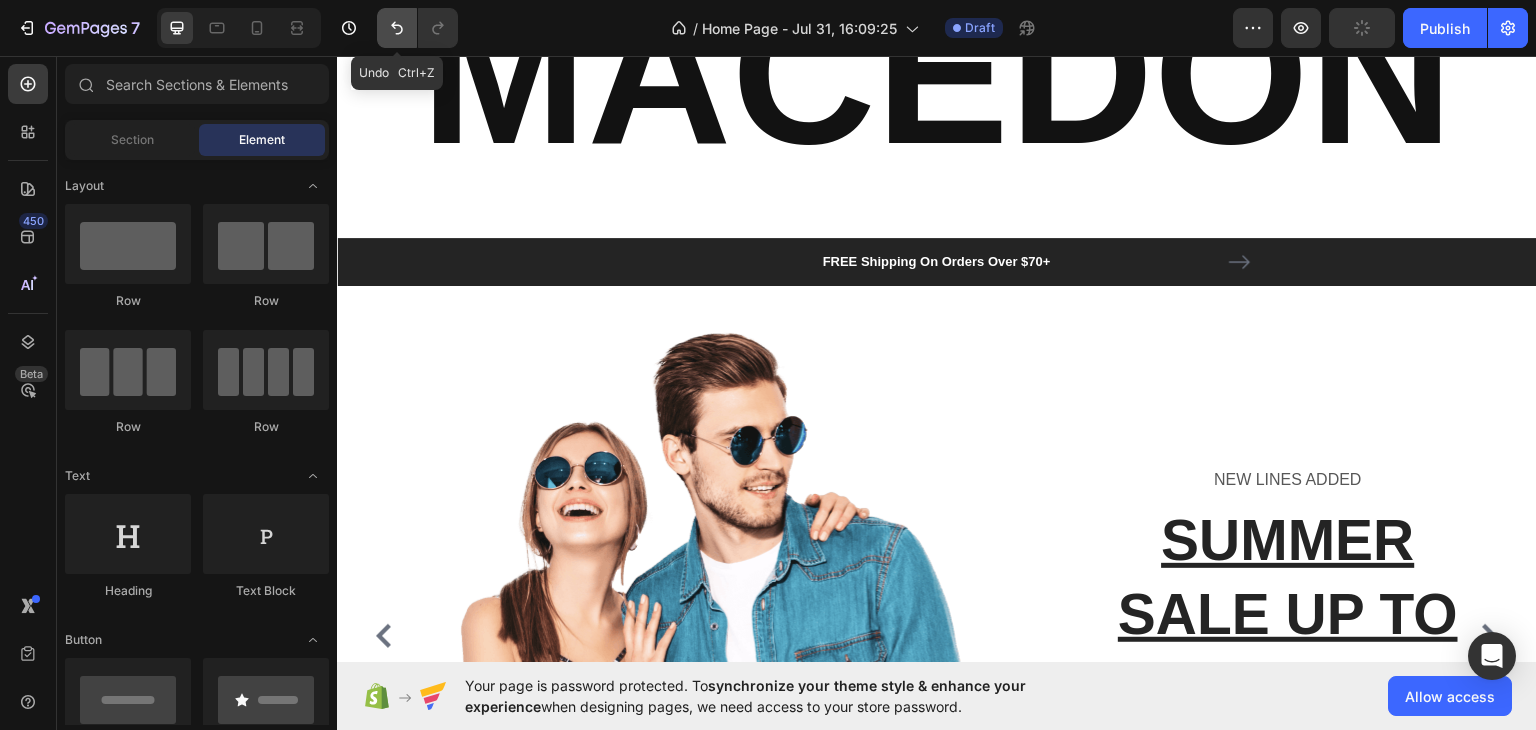 click 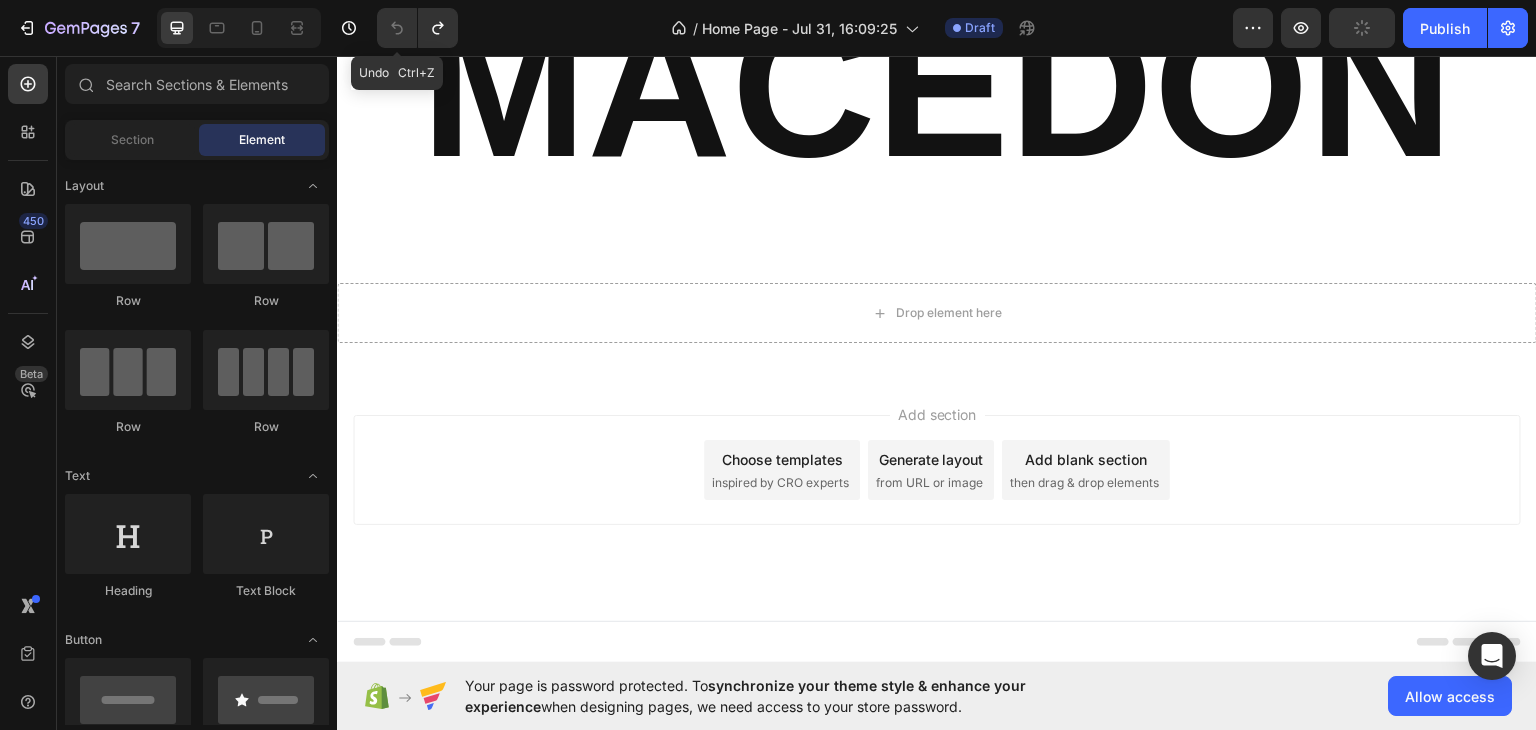 scroll, scrollTop: 3281, scrollLeft: 0, axis: vertical 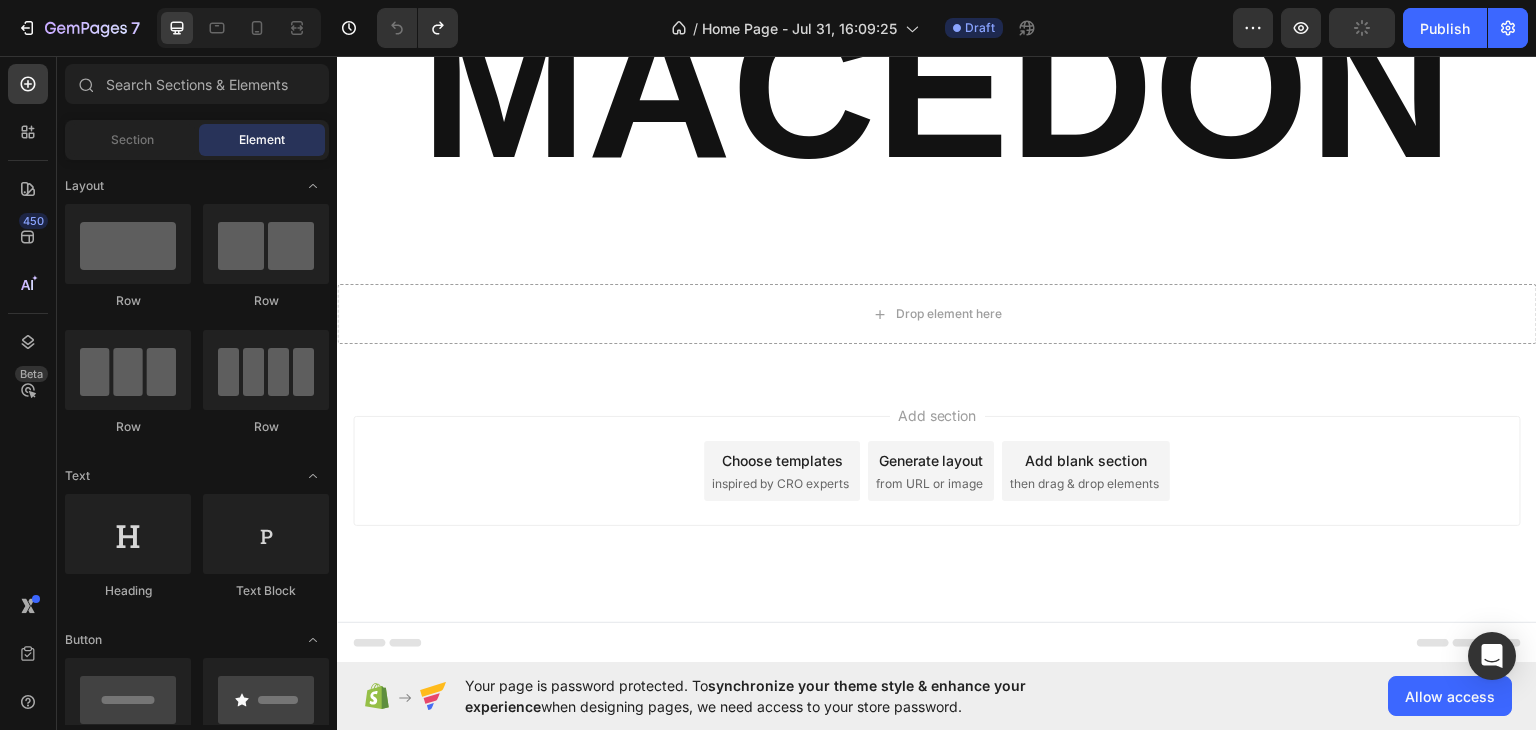 click on "Add section" at bounding box center [937, 414] 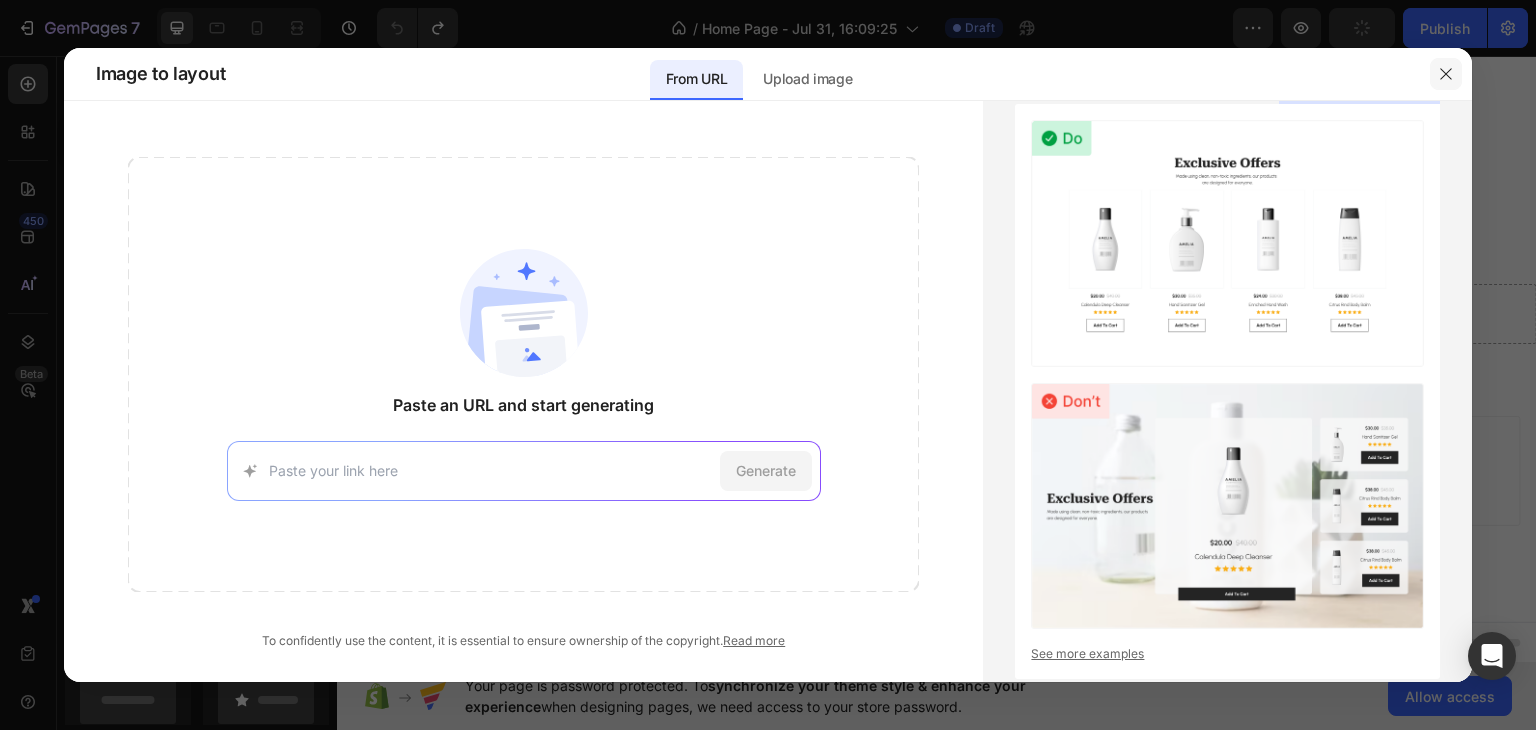 click at bounding box center [1446, 74] 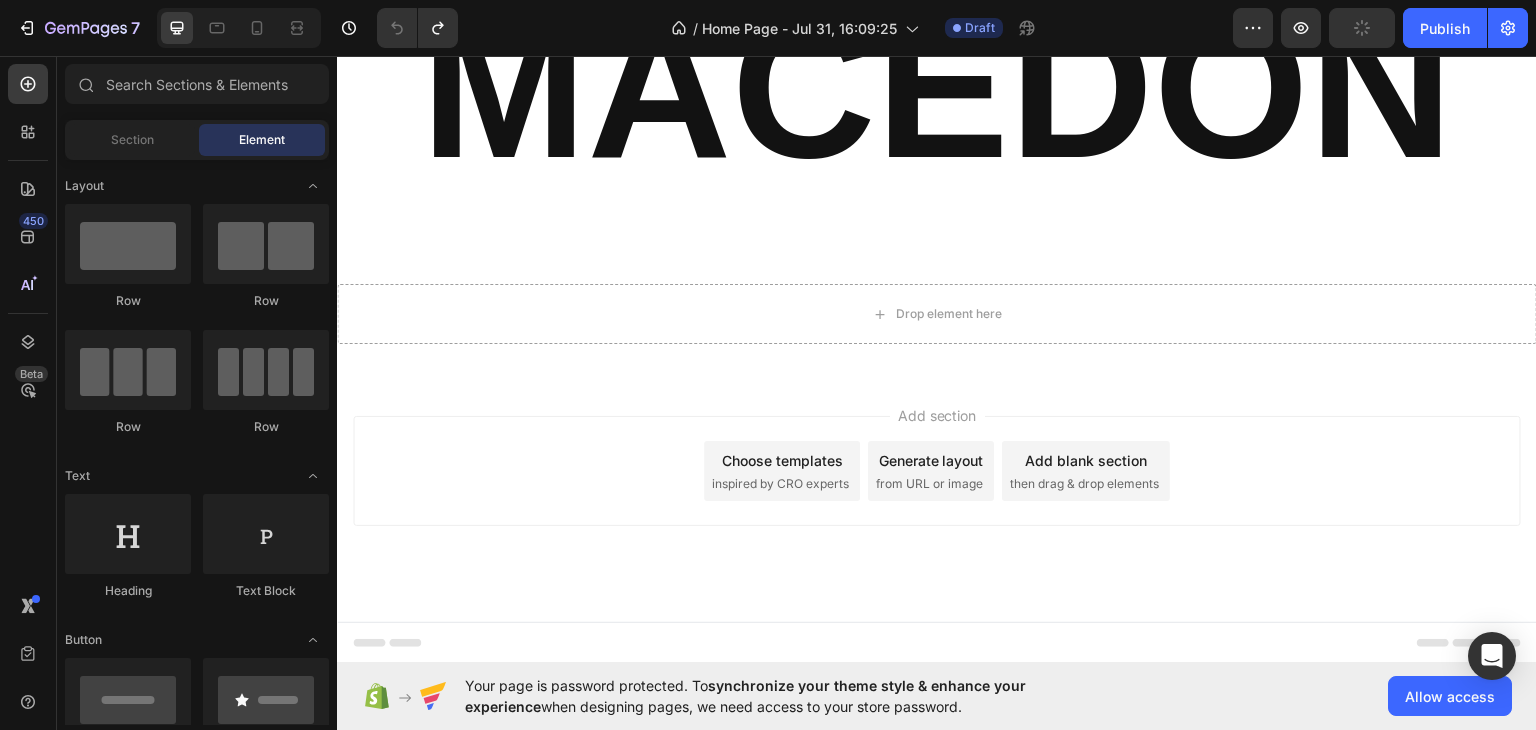 click on "Choose templates inspired by CRO experts" at bounding box center [782, 470] 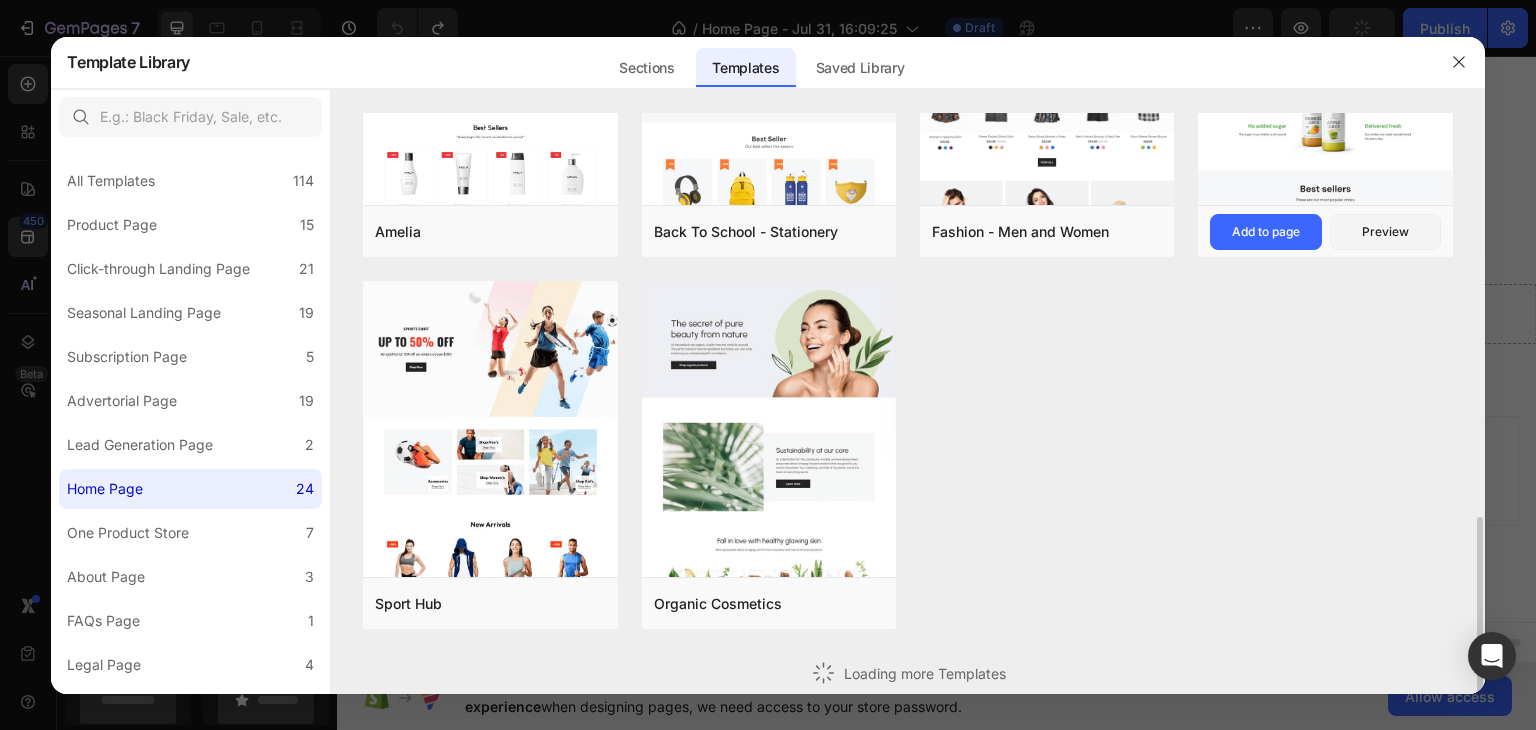 scroll, scrollTop: 921, scrollLeft: 0, axis: vertical 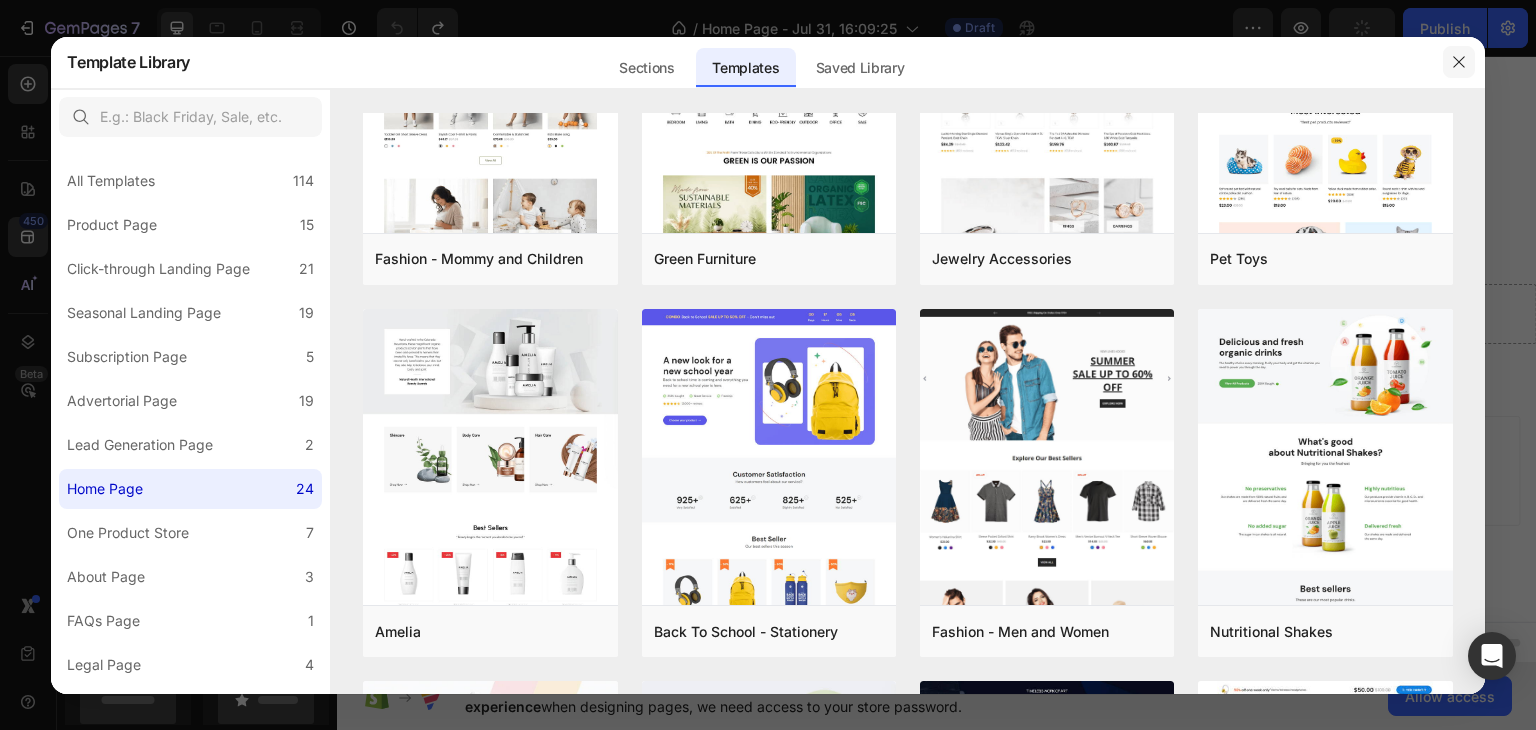 click 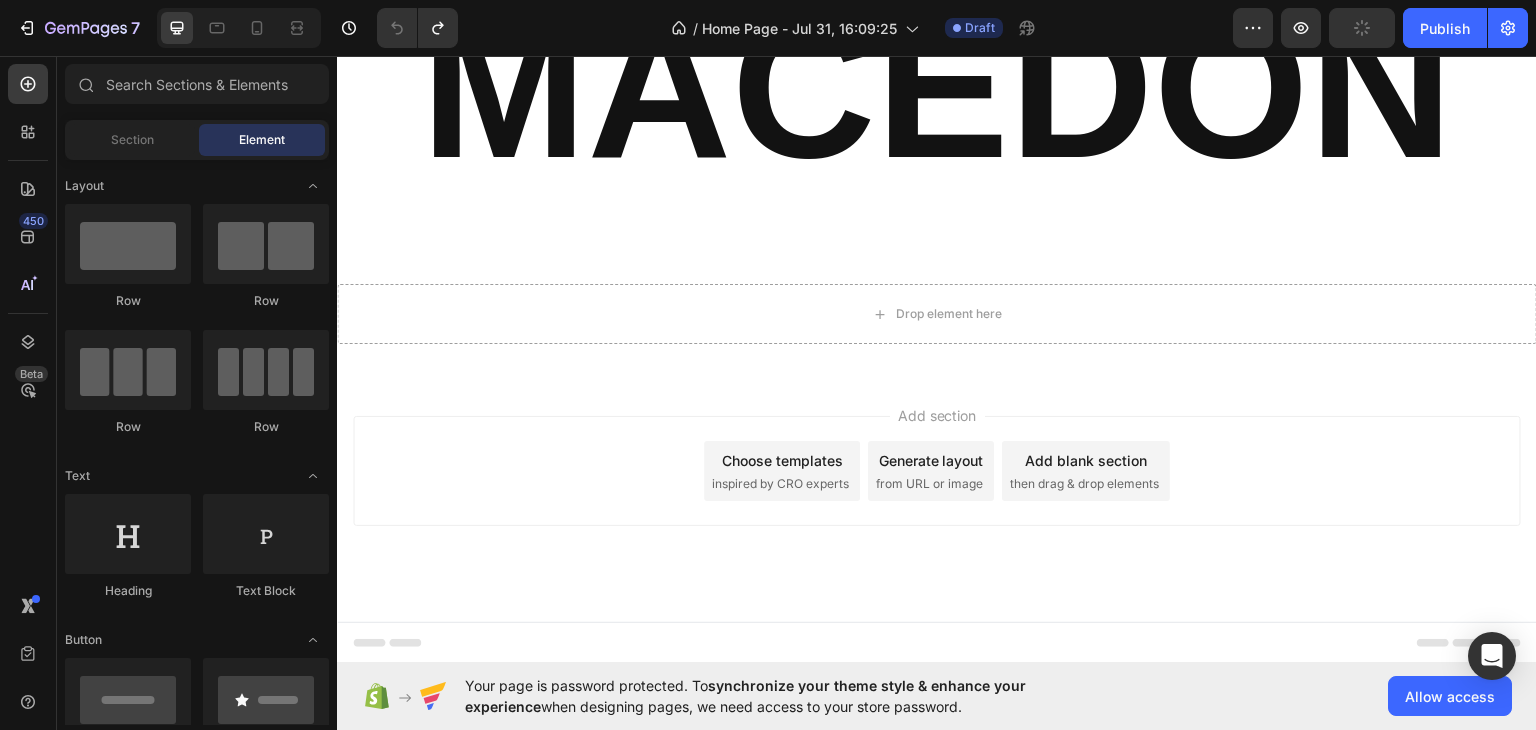 click on "Generate layout from URL or image" at bounding box center [931, 470] 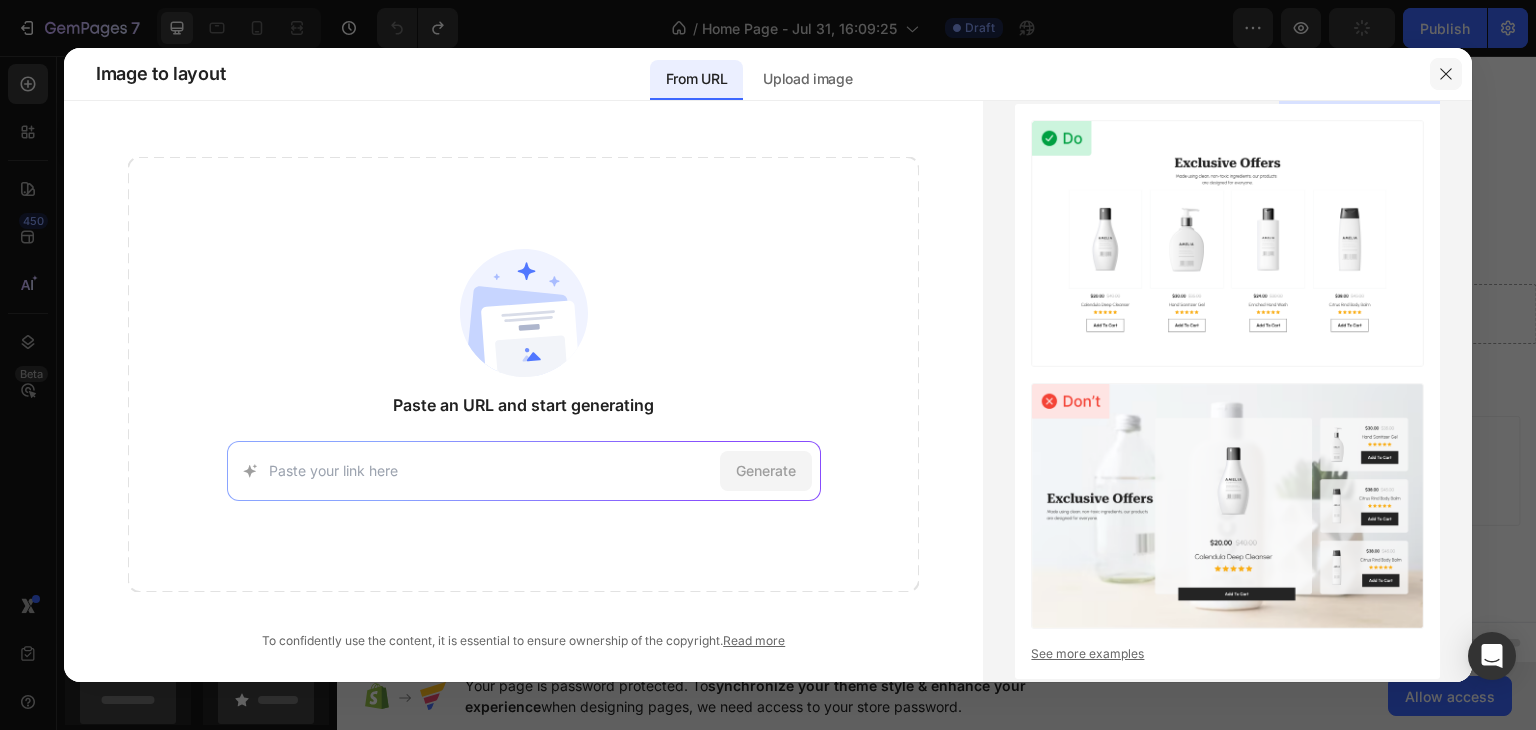 click 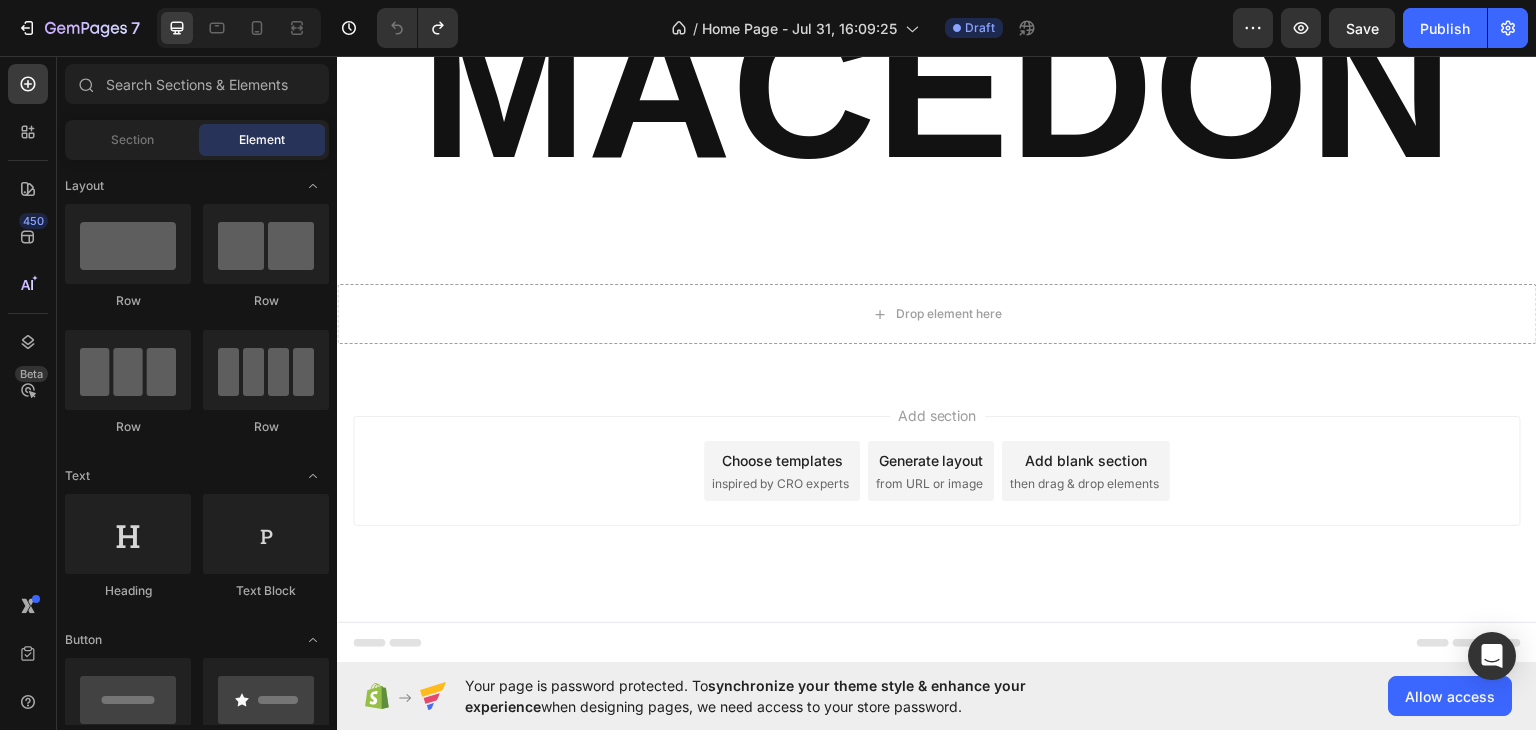 click on "Add blank section then drag & drop elements" at bounding box center [1086, 470] 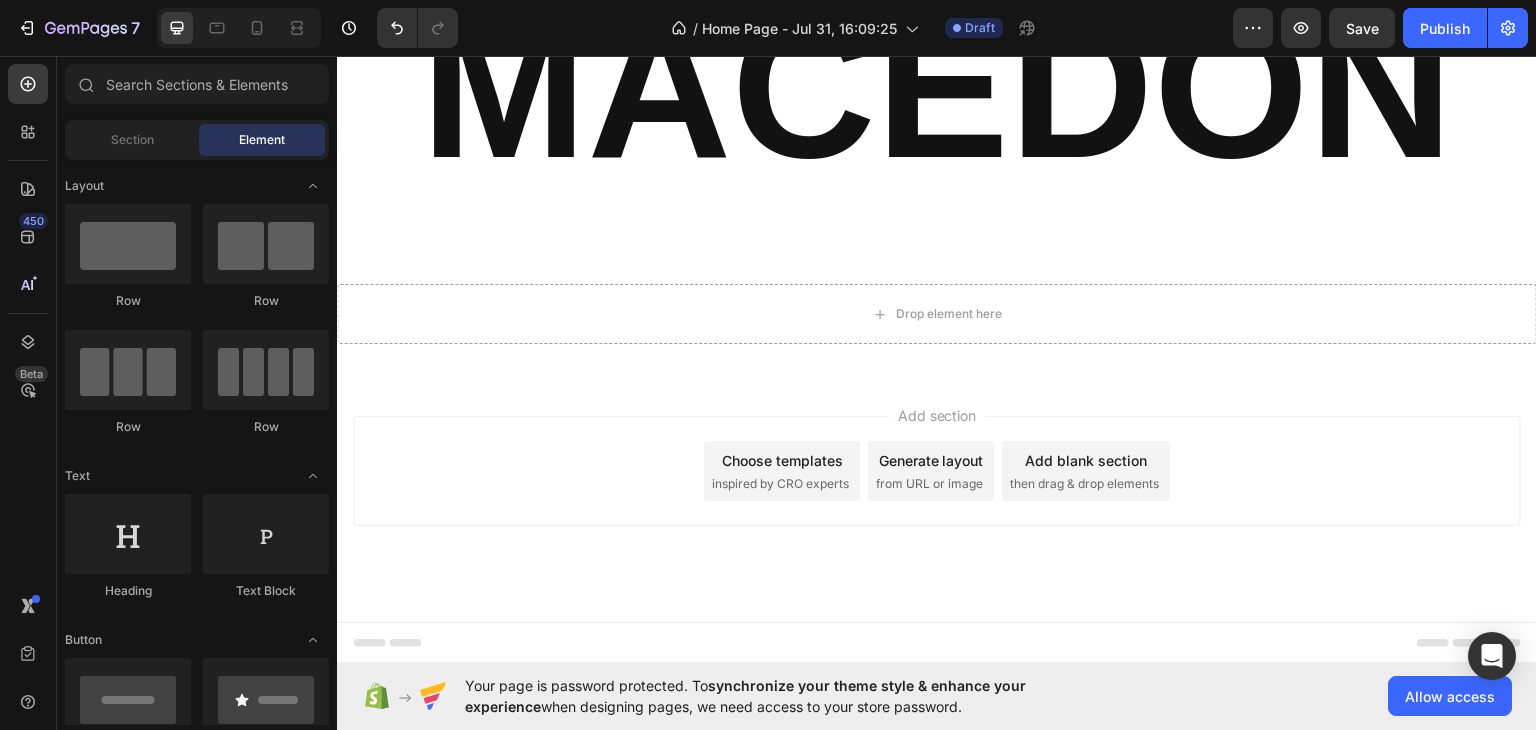 scroll, scrollTop: 3295, scrollLeft: 0, axis: vertical 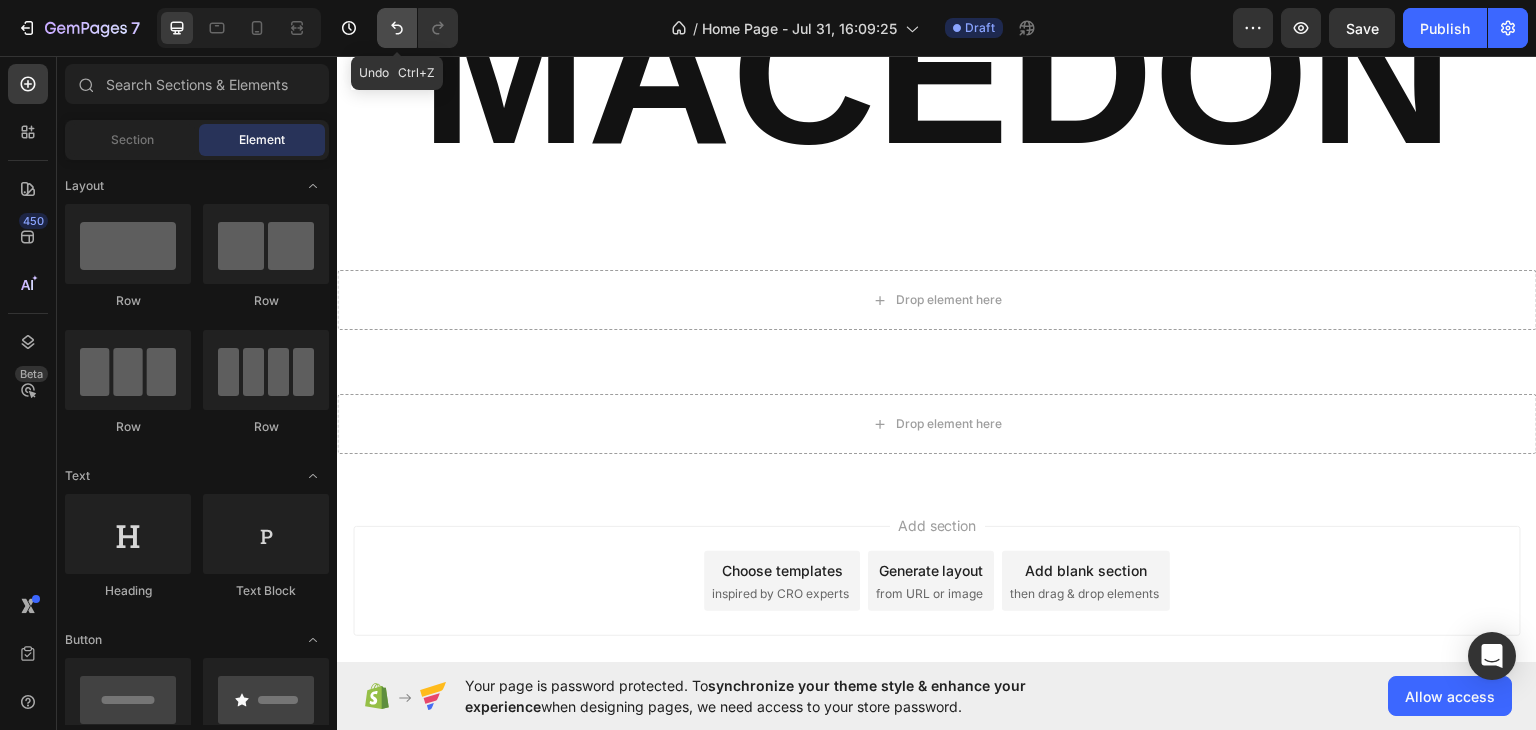 click on "Undo   Ctrl+Z" 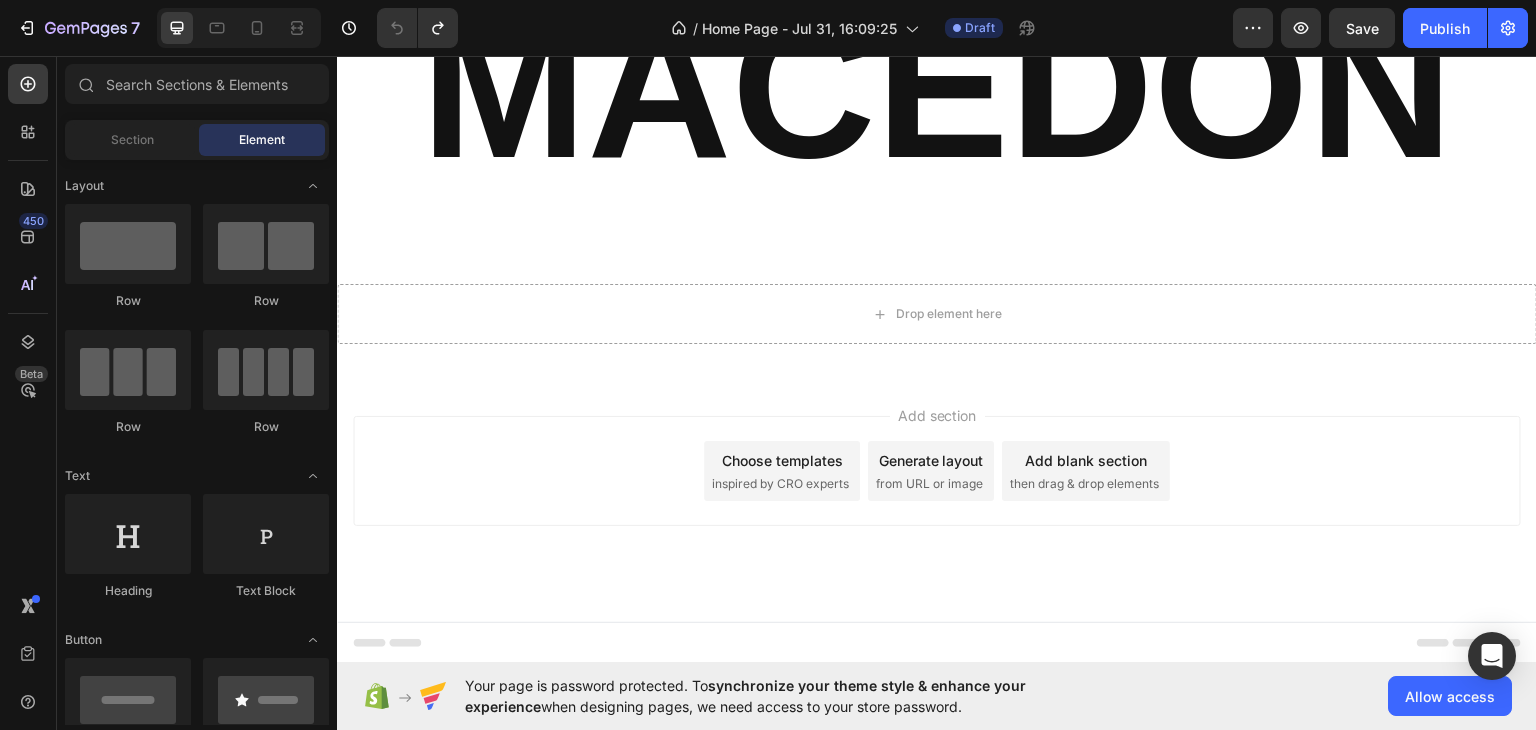 click on "inspired by CRO experts" at bounding box center (780, 483) 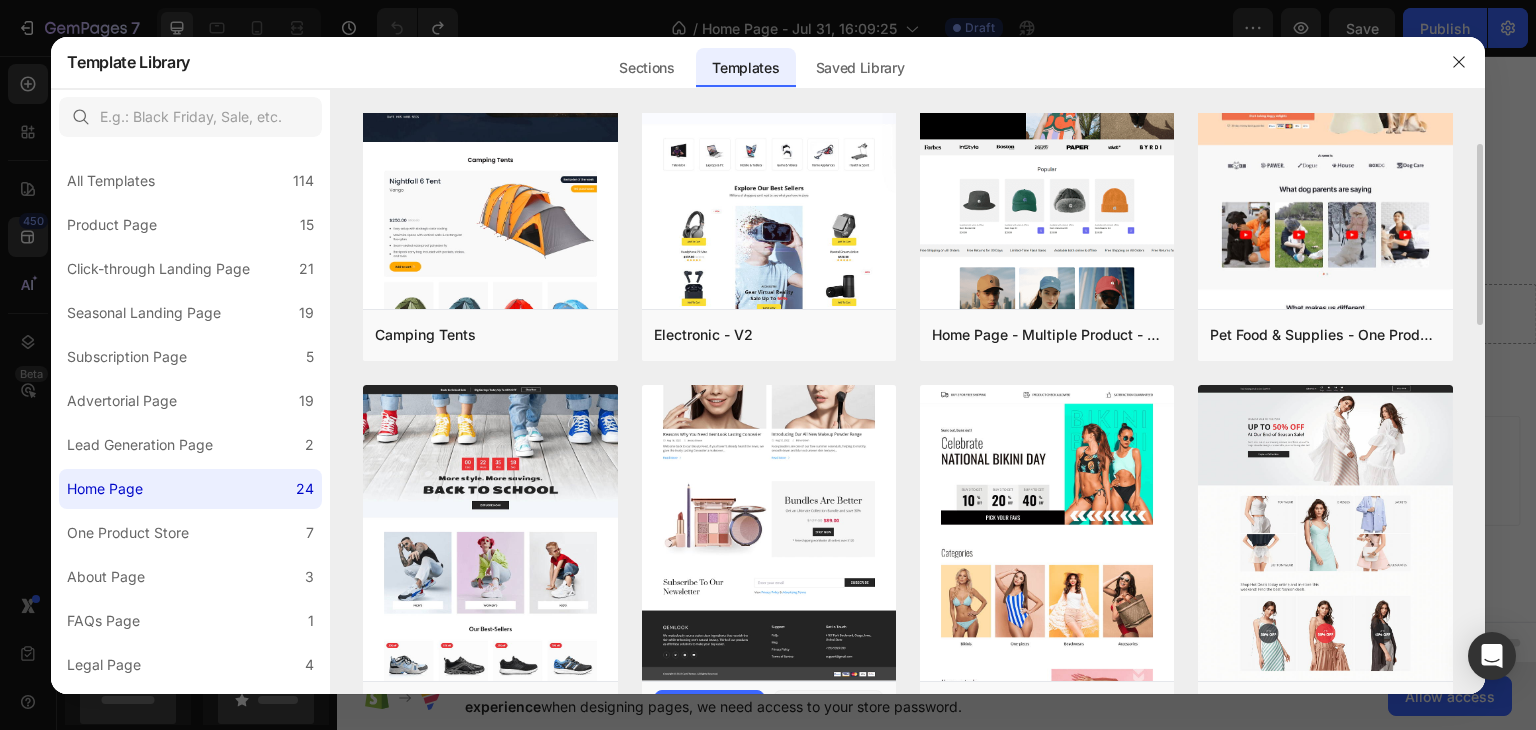 scroll, scrollTop: 200, scrollLeft: 0, axis: vertical 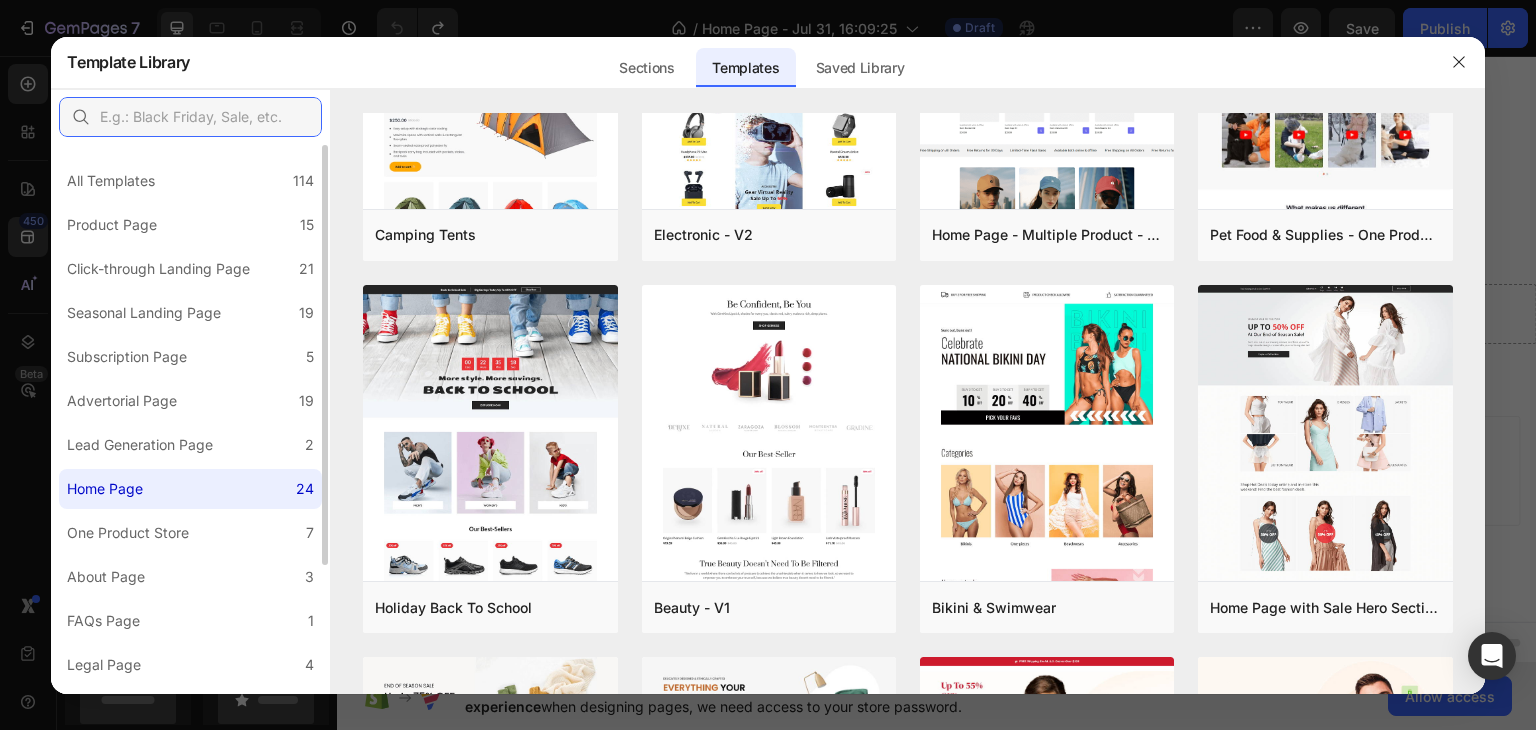 click at bounding box center [190, 117] 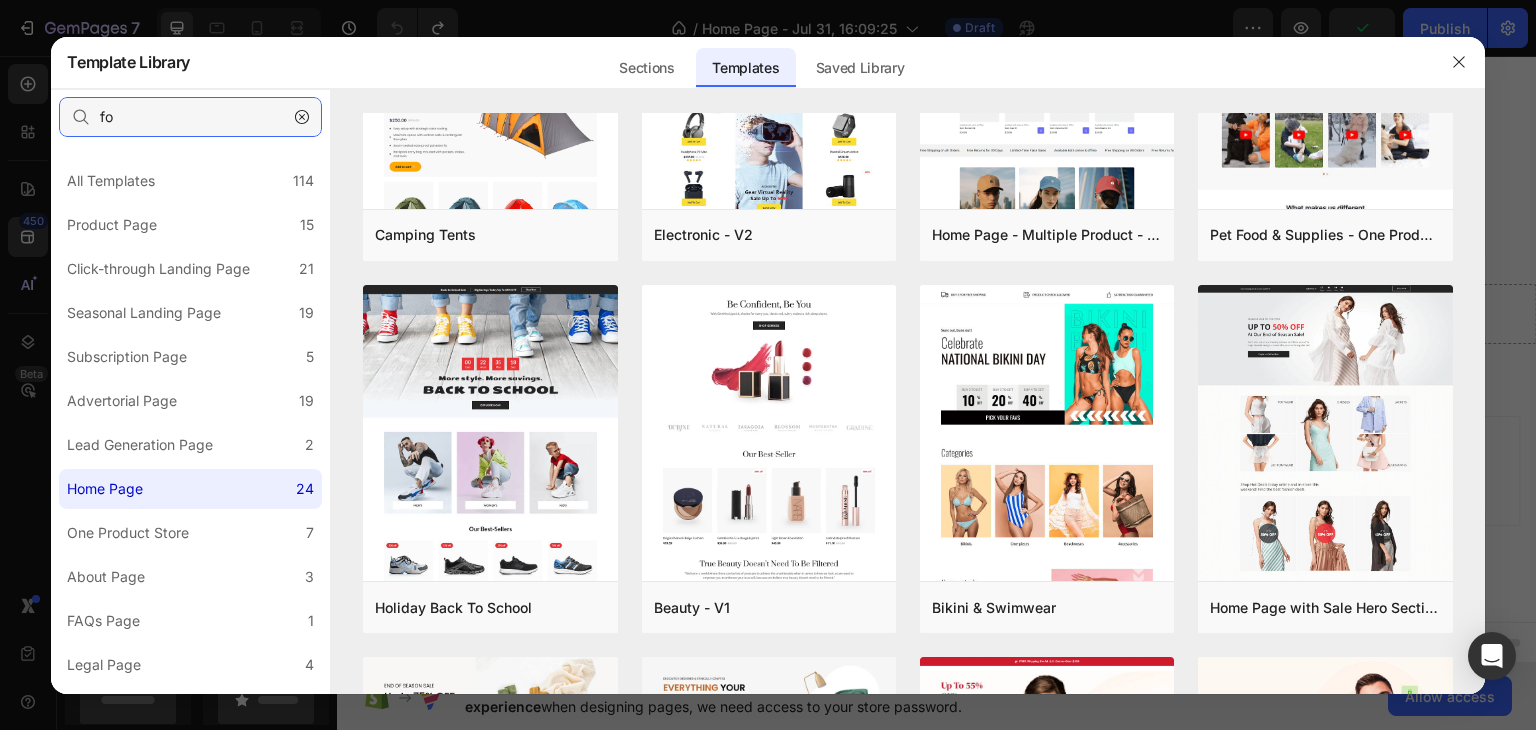 scroll, scrollTop: 0, scrollLeft: 0, axis: both 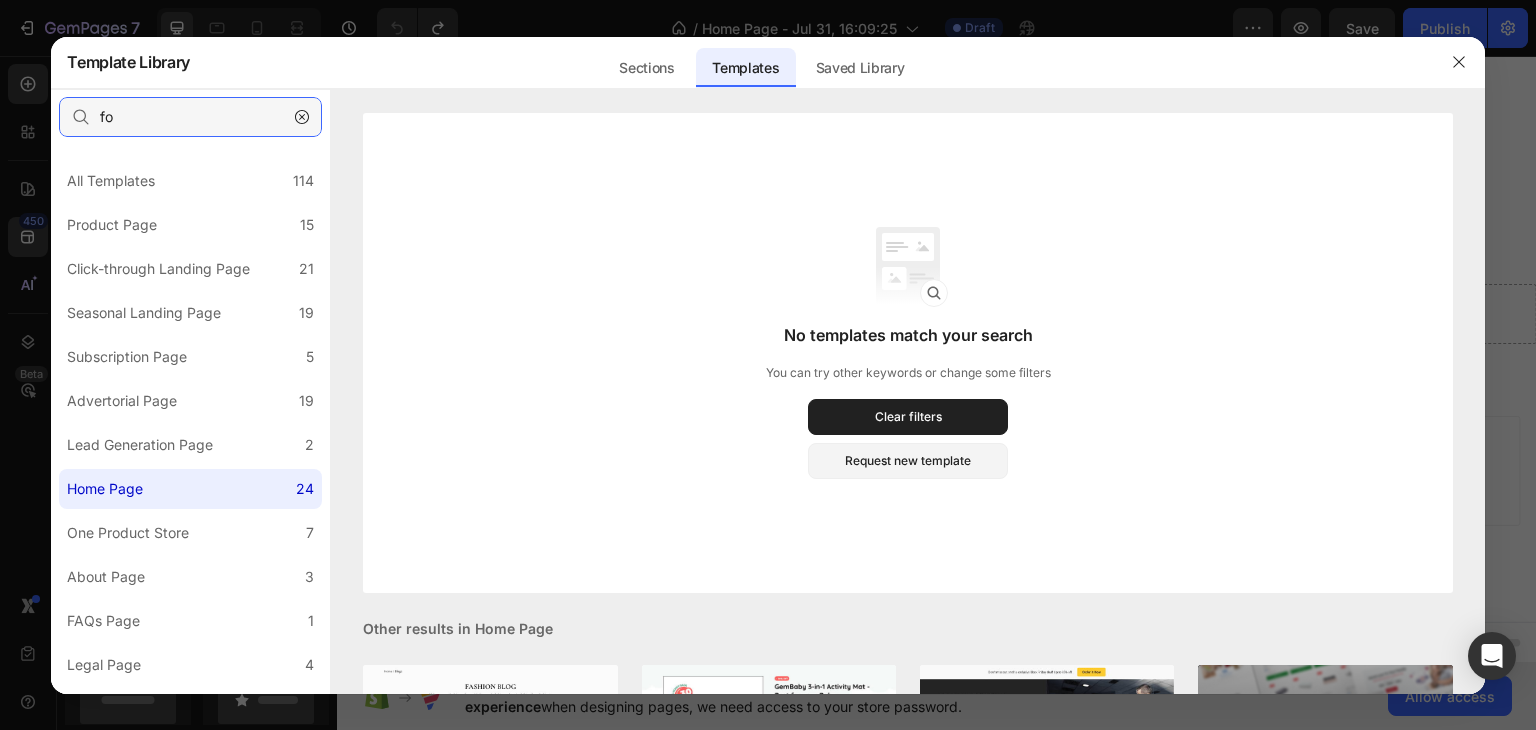 type on "f" 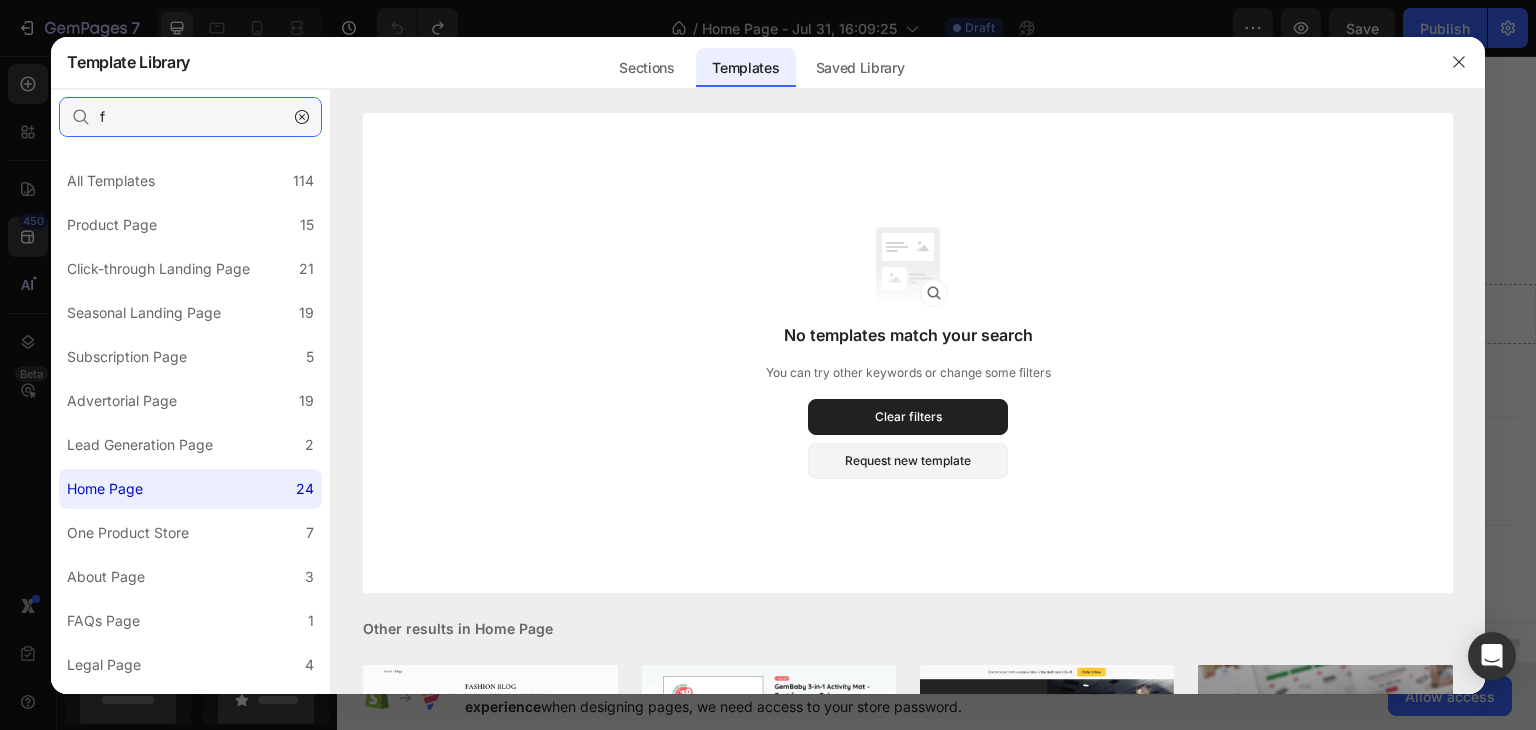 type 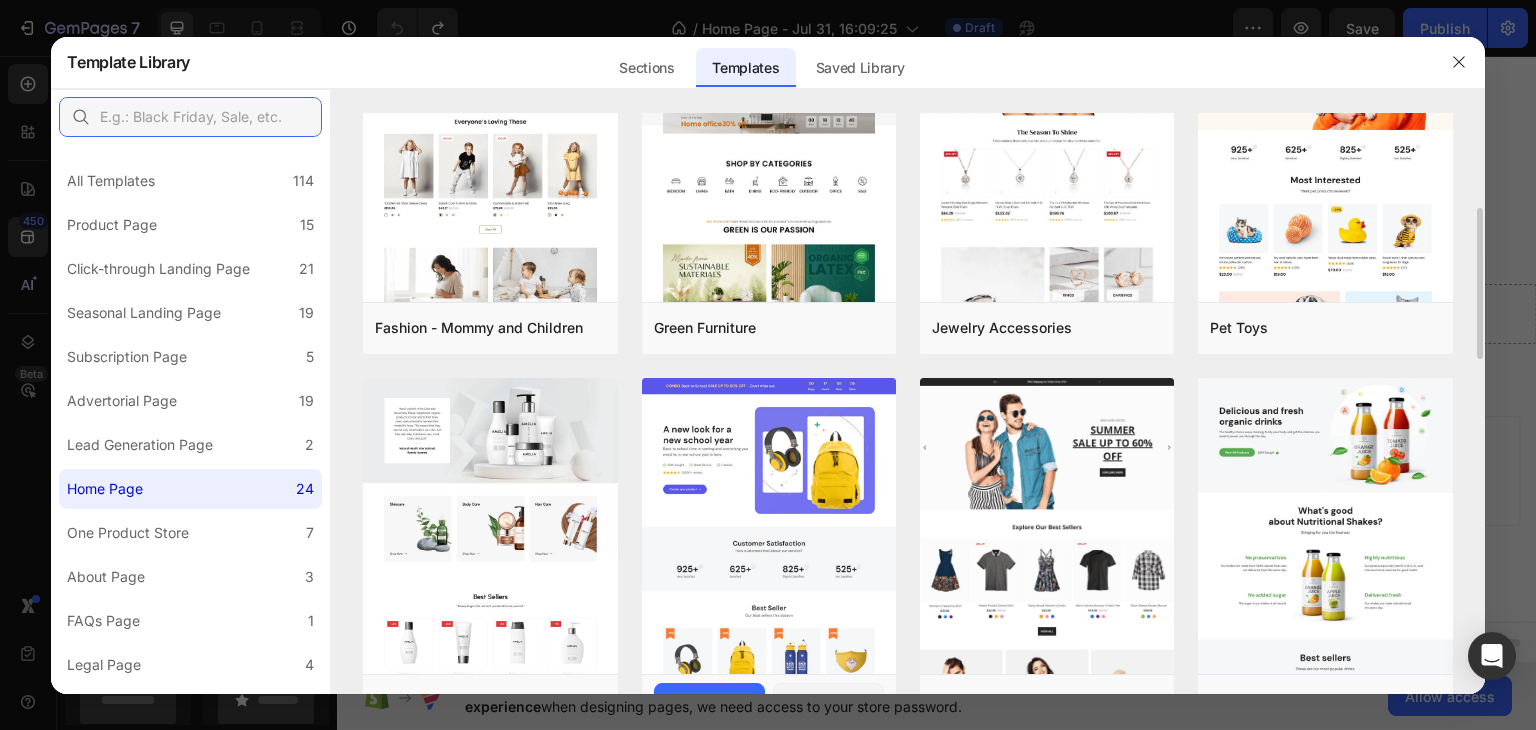 scroll, scrollTop: 652, scrollLeft: 0, axis: vertical 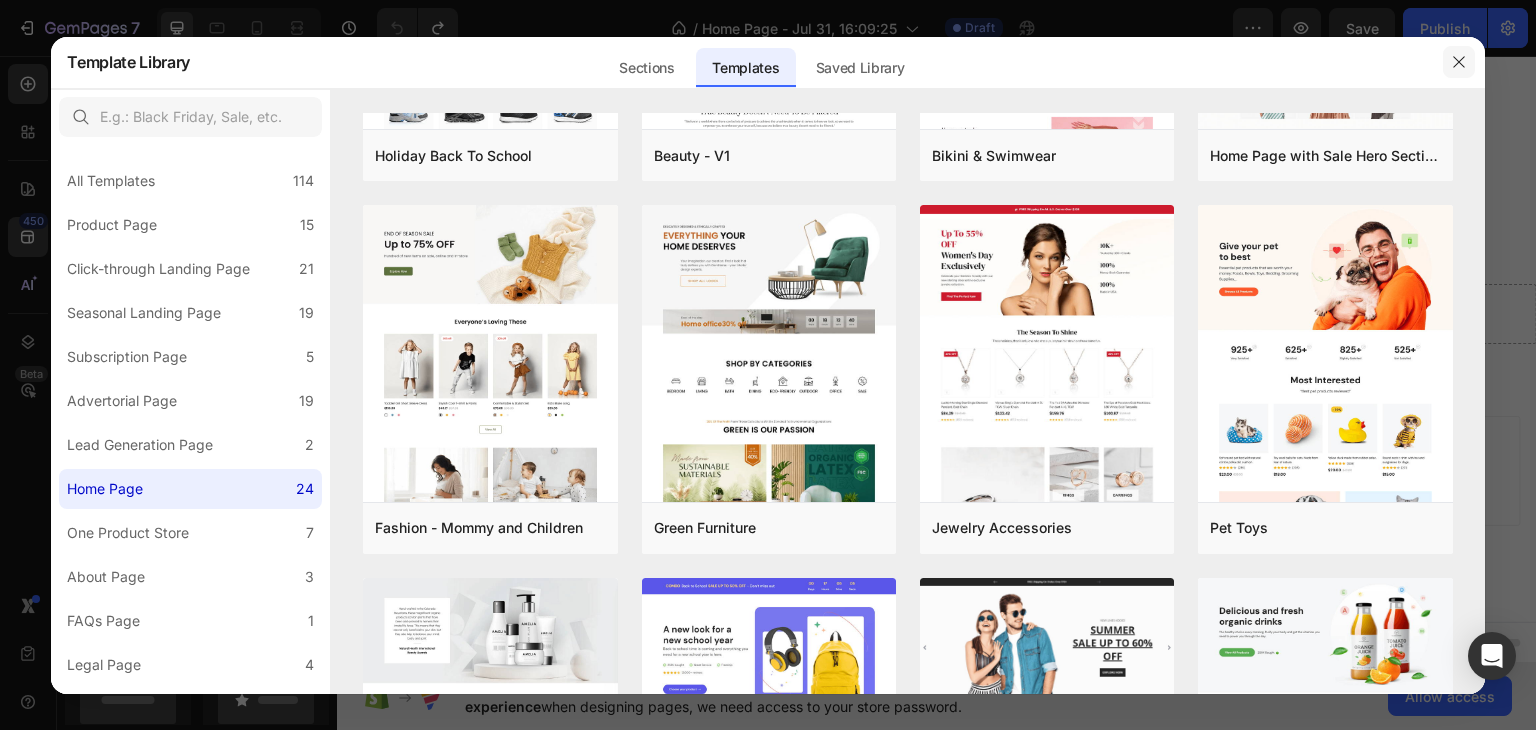 click at bounding box center (1459, 62) 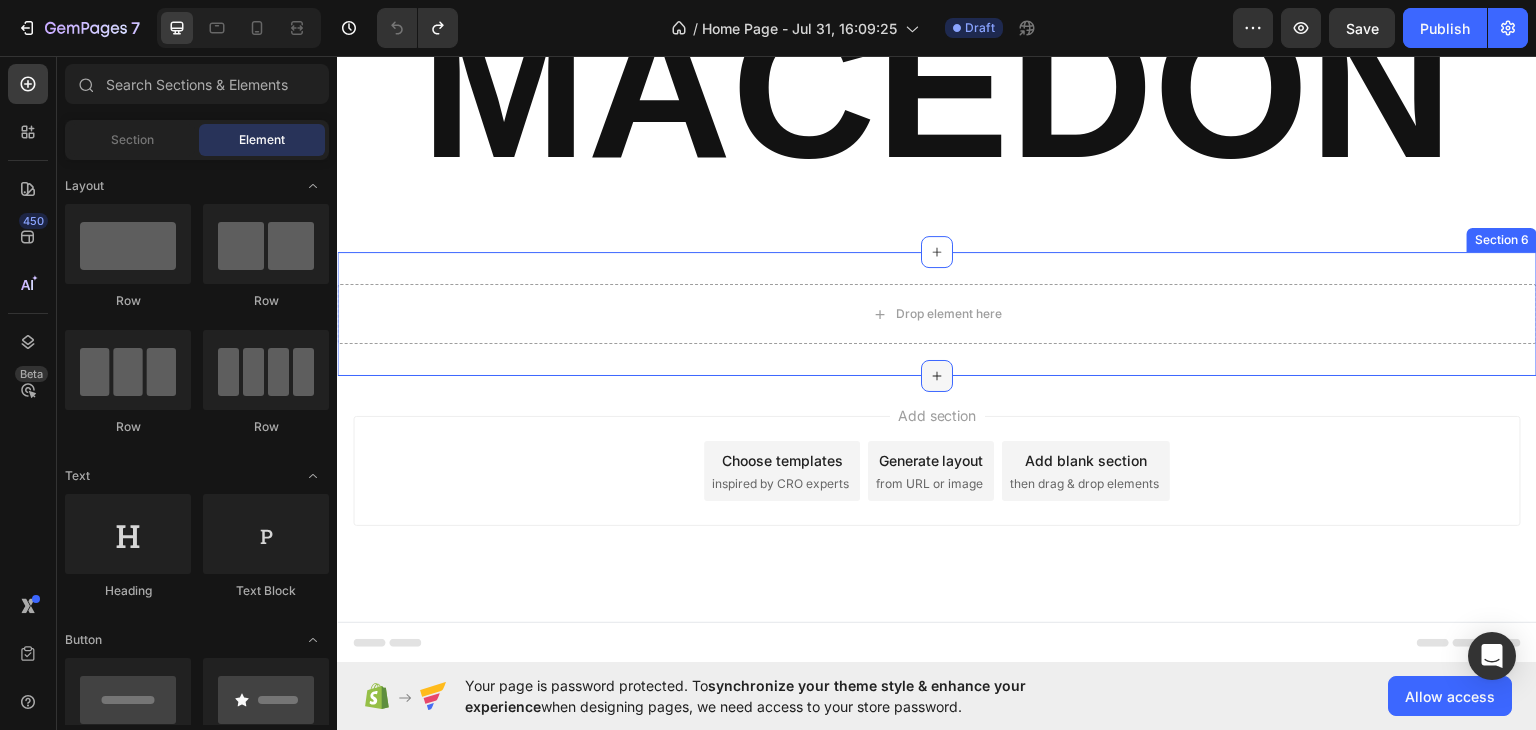 click at bounding box center (937, 375) 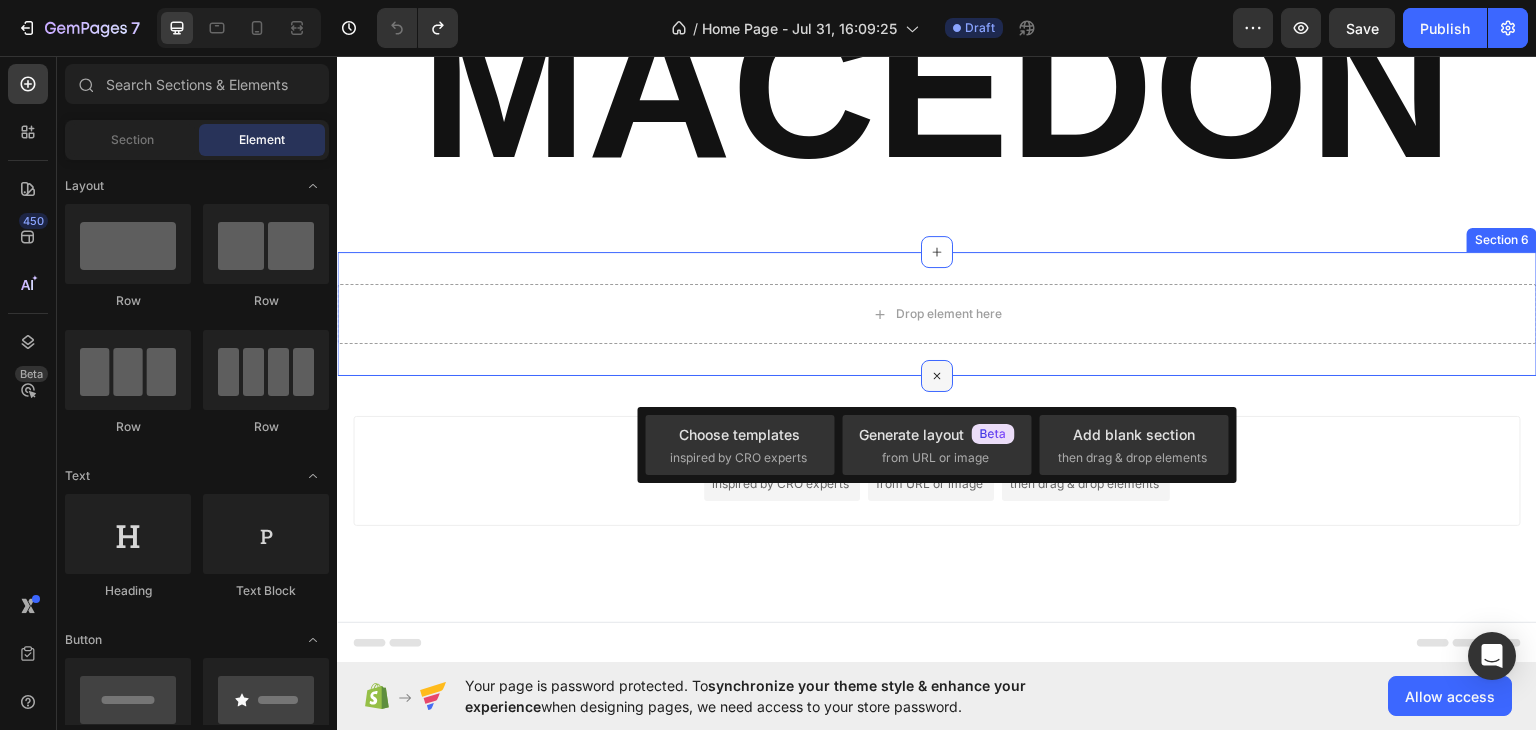 click 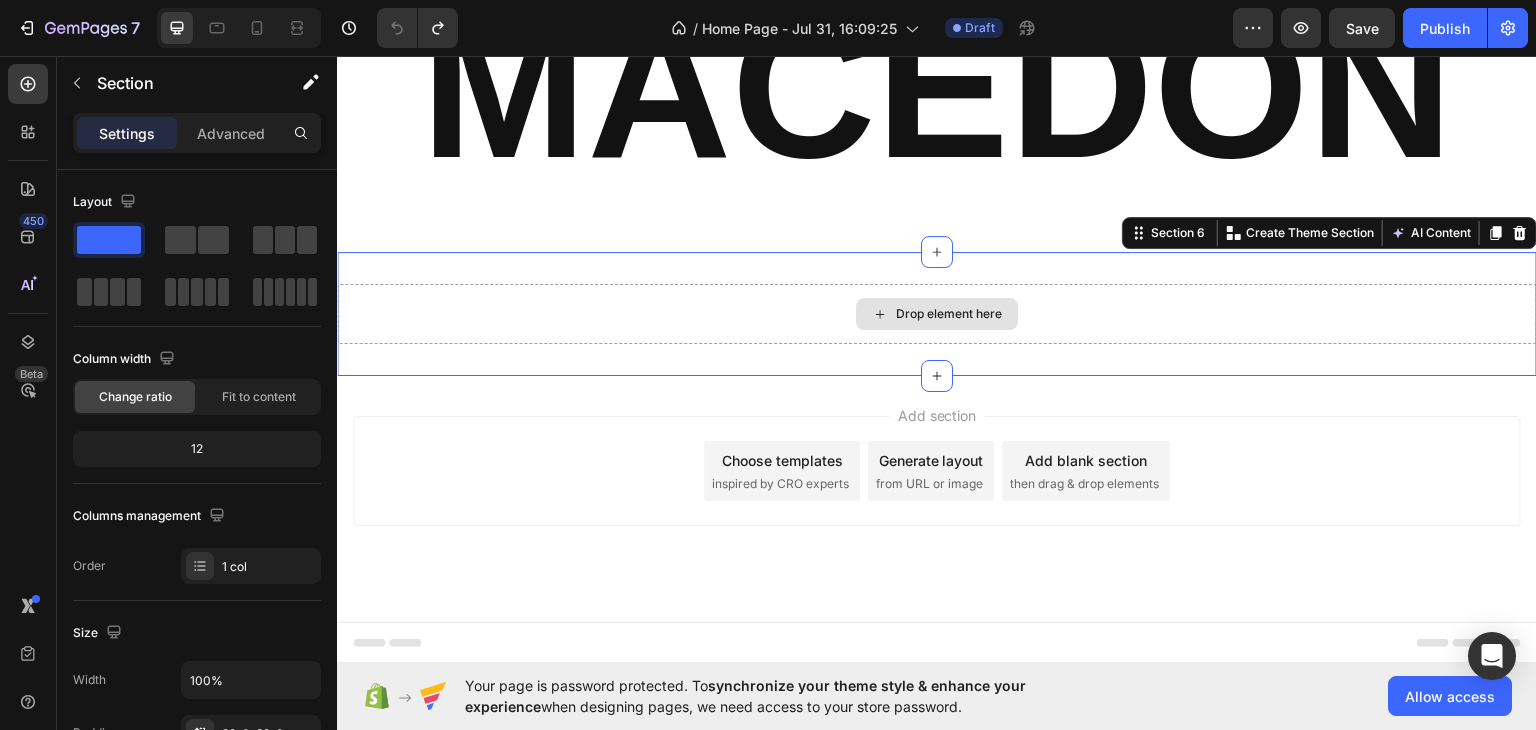 click on "Drop element here" at bounding box center (937, 313) 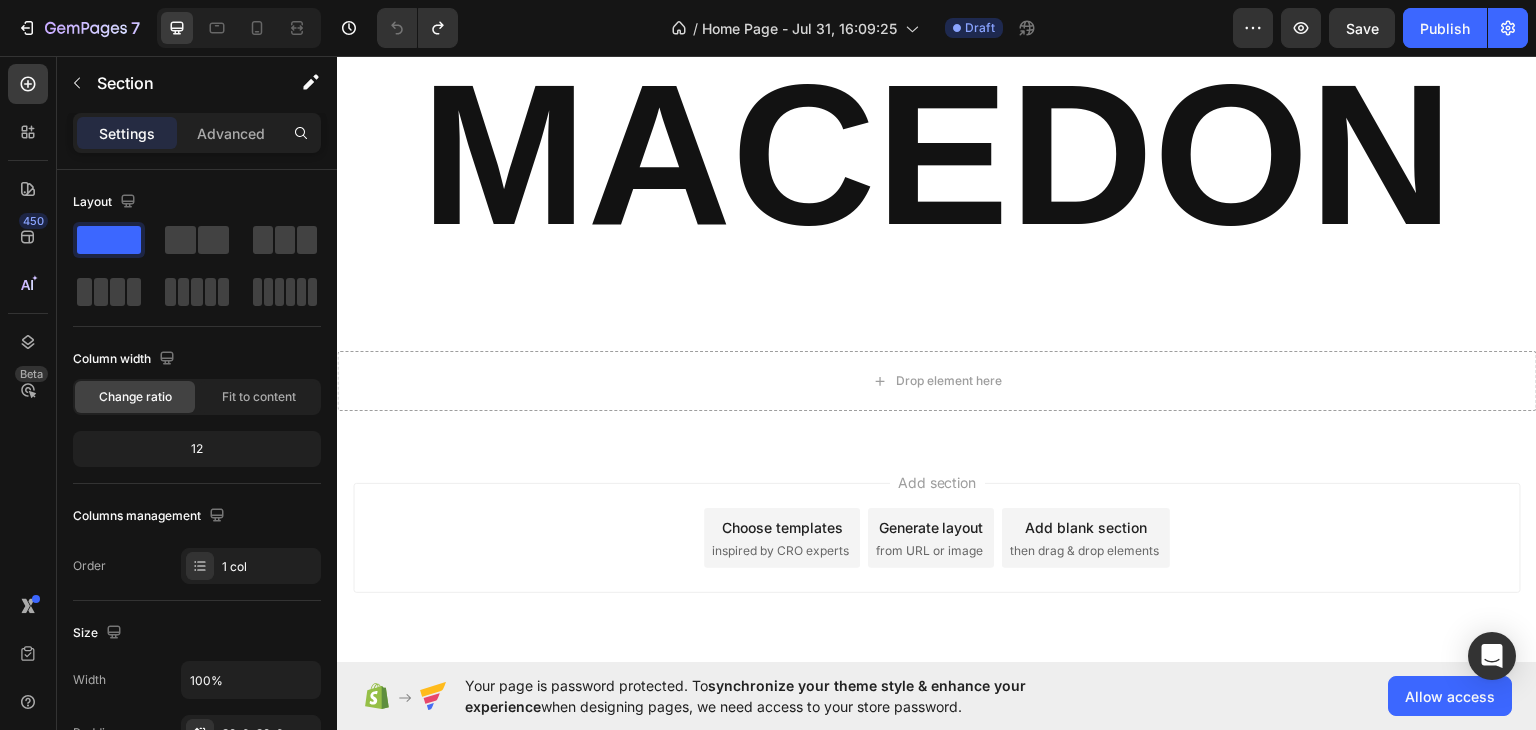 scroll, scrollTop: 3081, scrollLeft: 0, axis: vertical 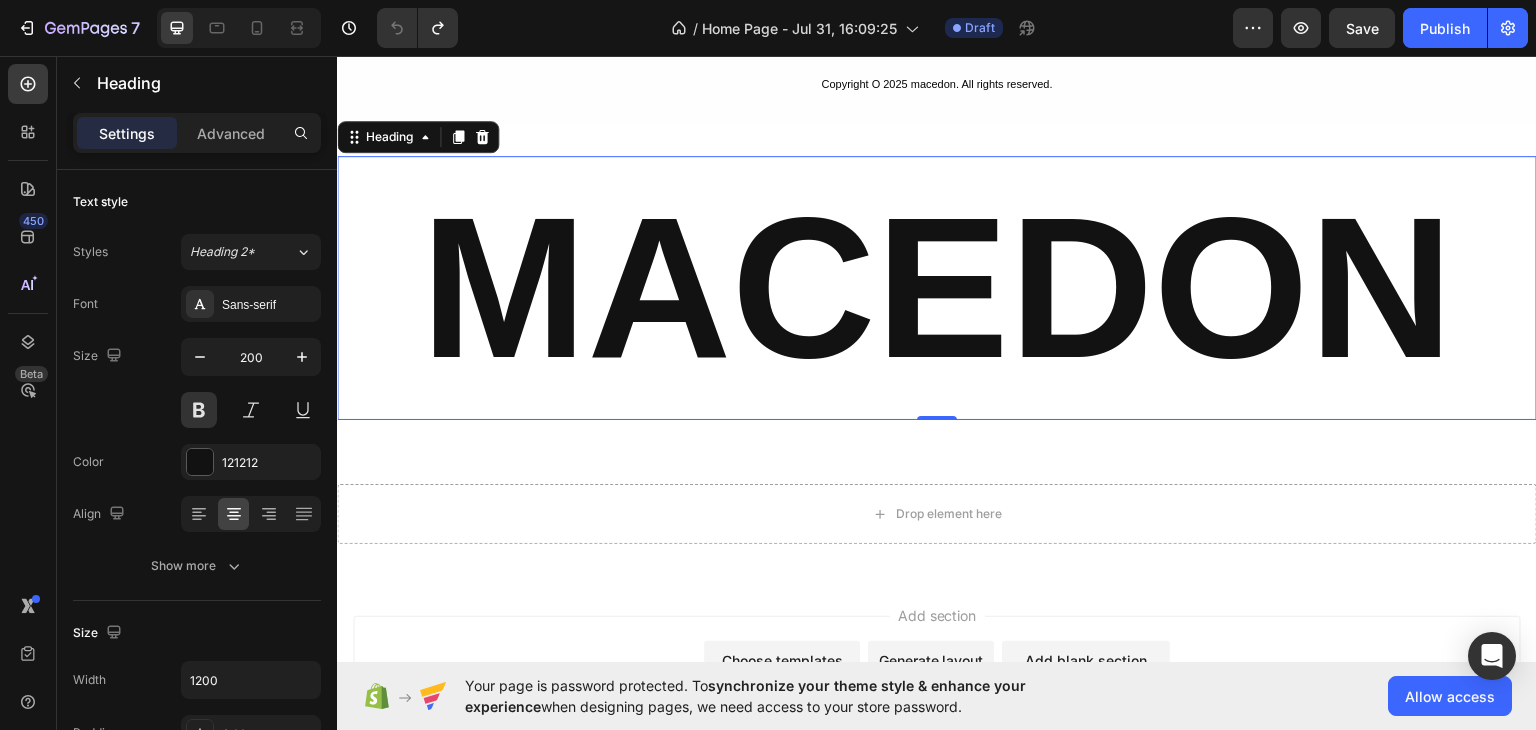 click on "MACEDON" at bounding box center (937, 287) 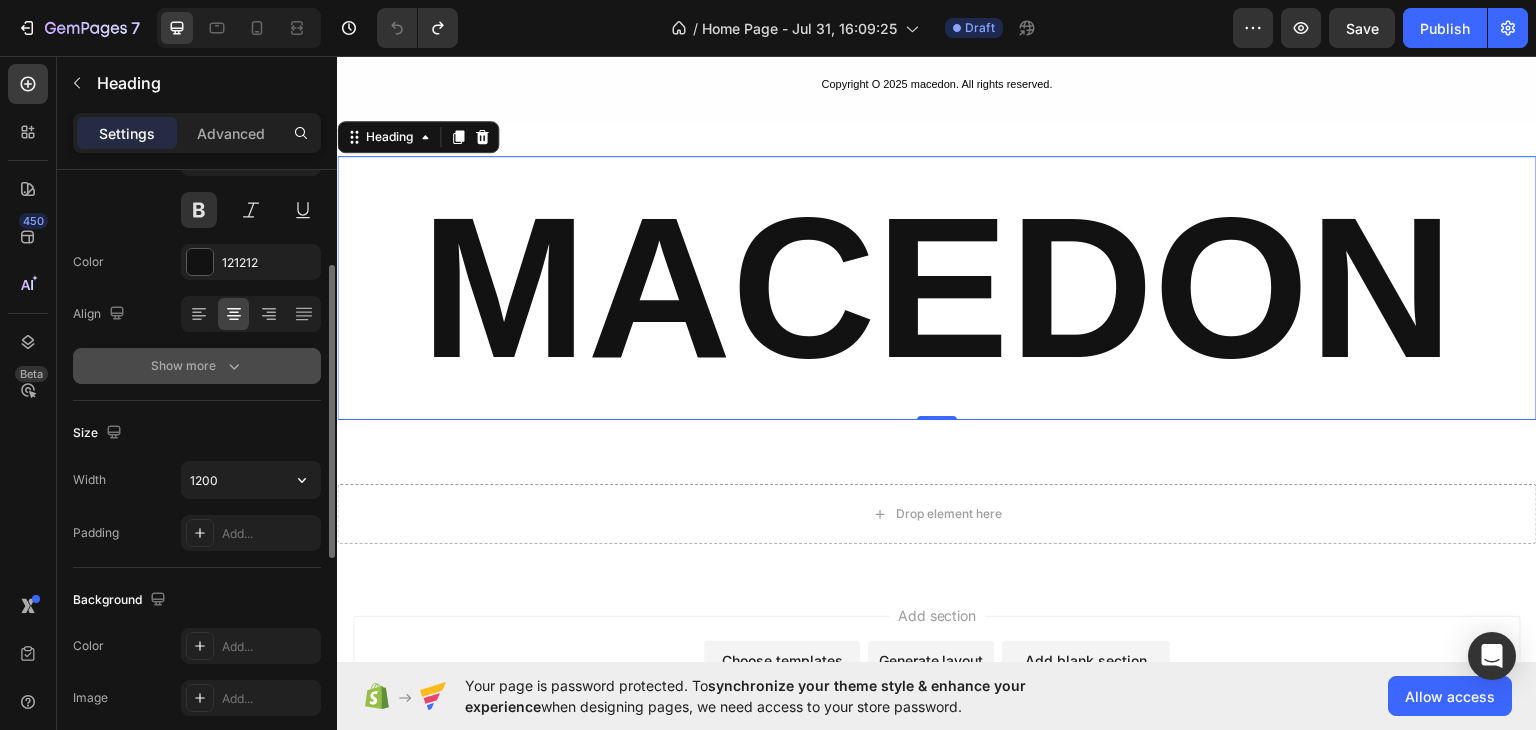 scroll, scrollTop: 100, scrollLeft: 0, axis: vertical 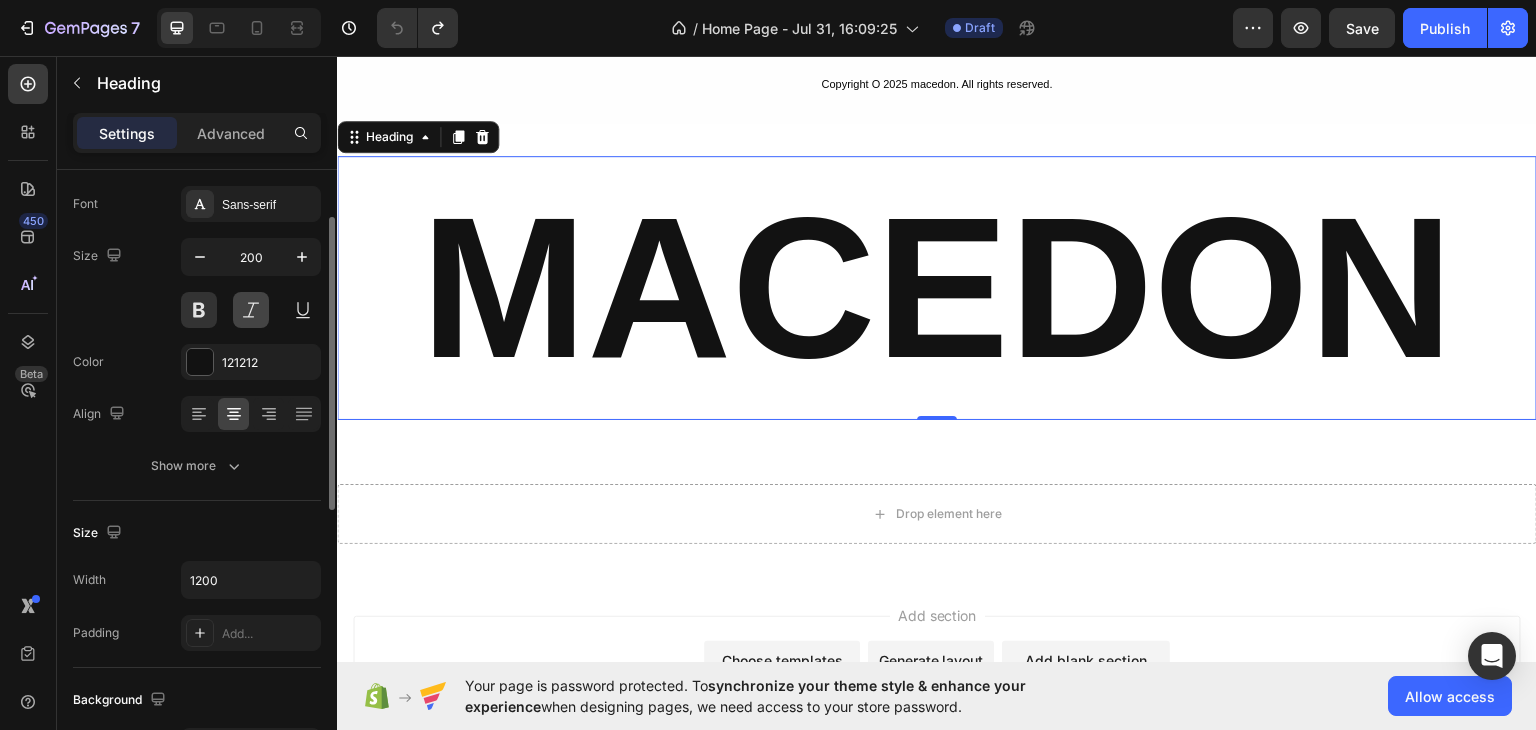 click at bounding box center [251, 310] 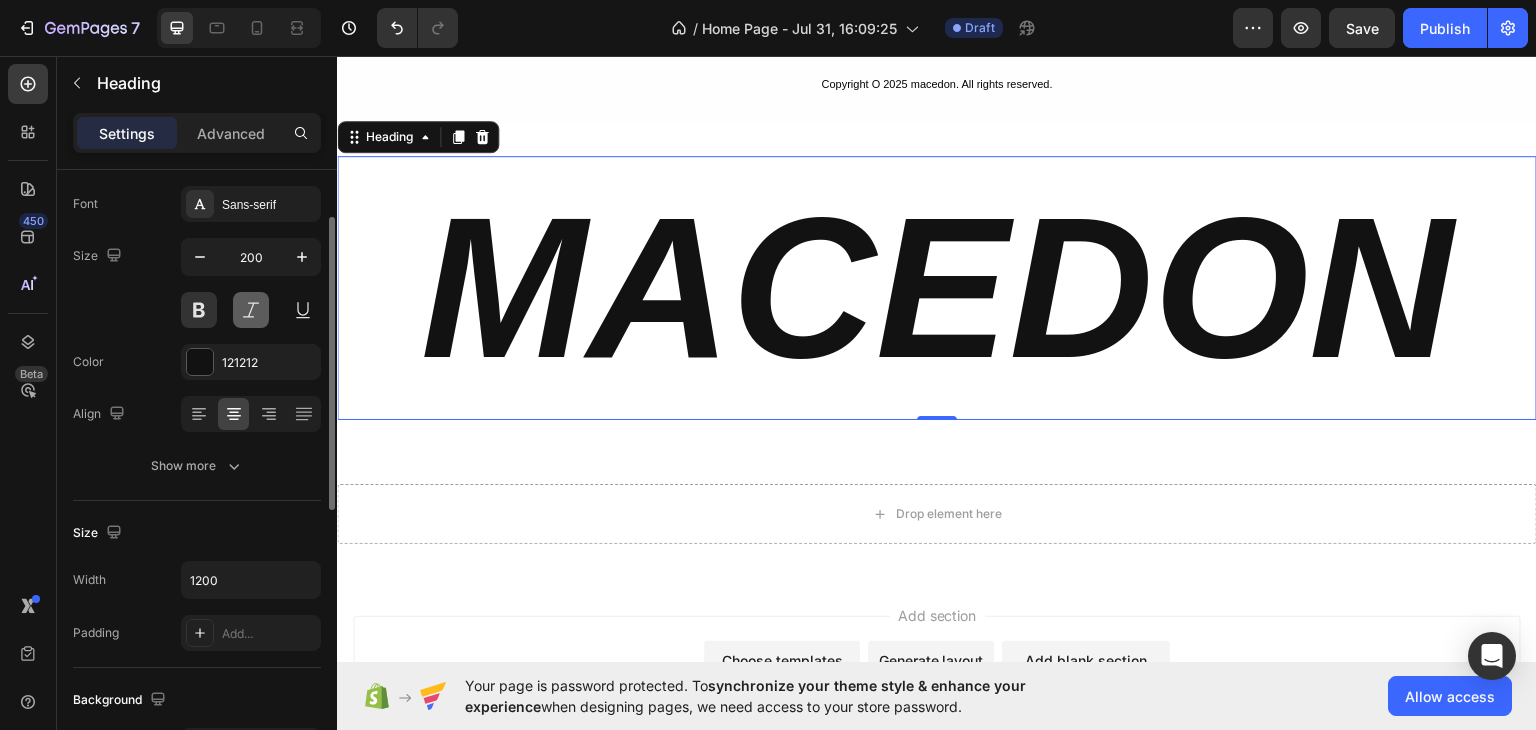 click at bounding box center (251, 310) 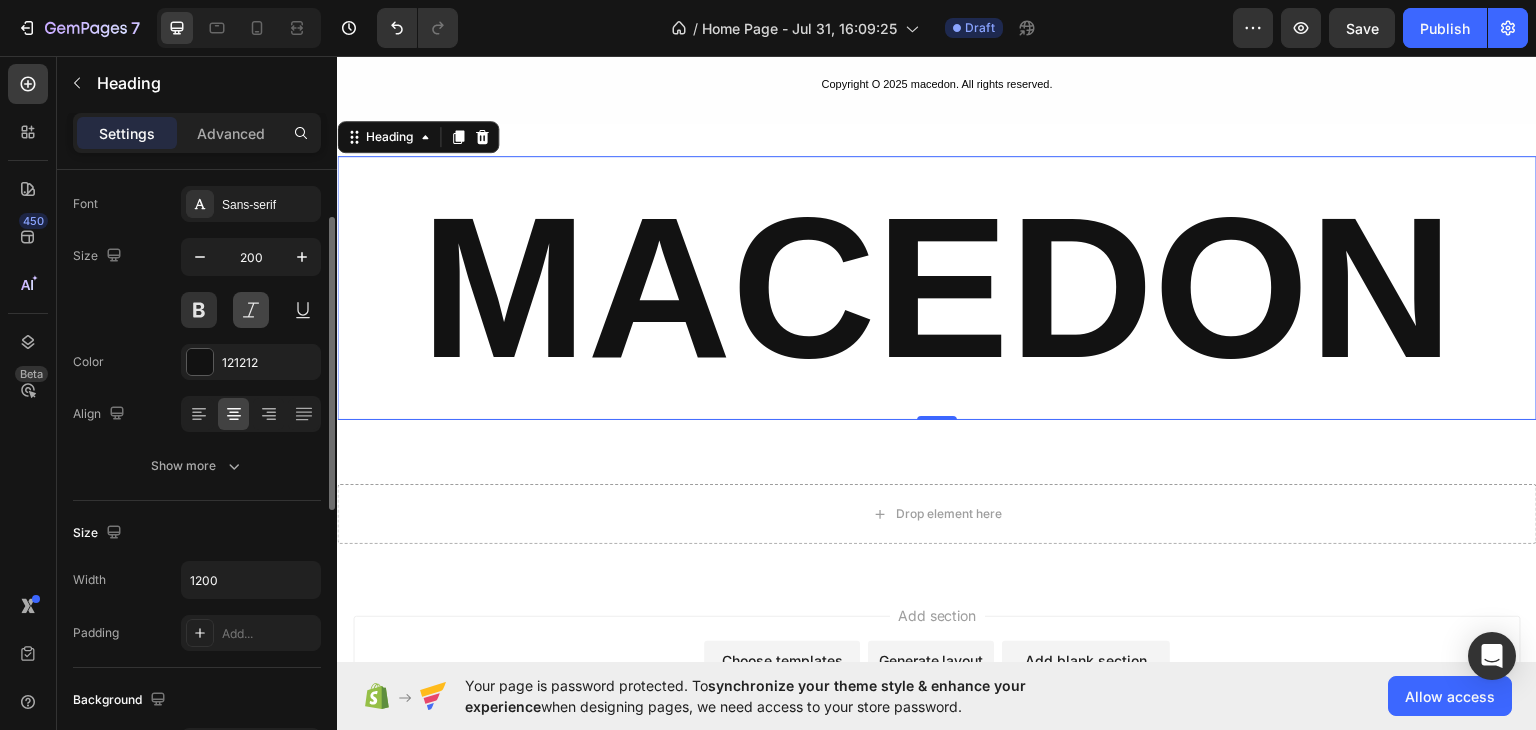 click at bounding box center [251, 310] 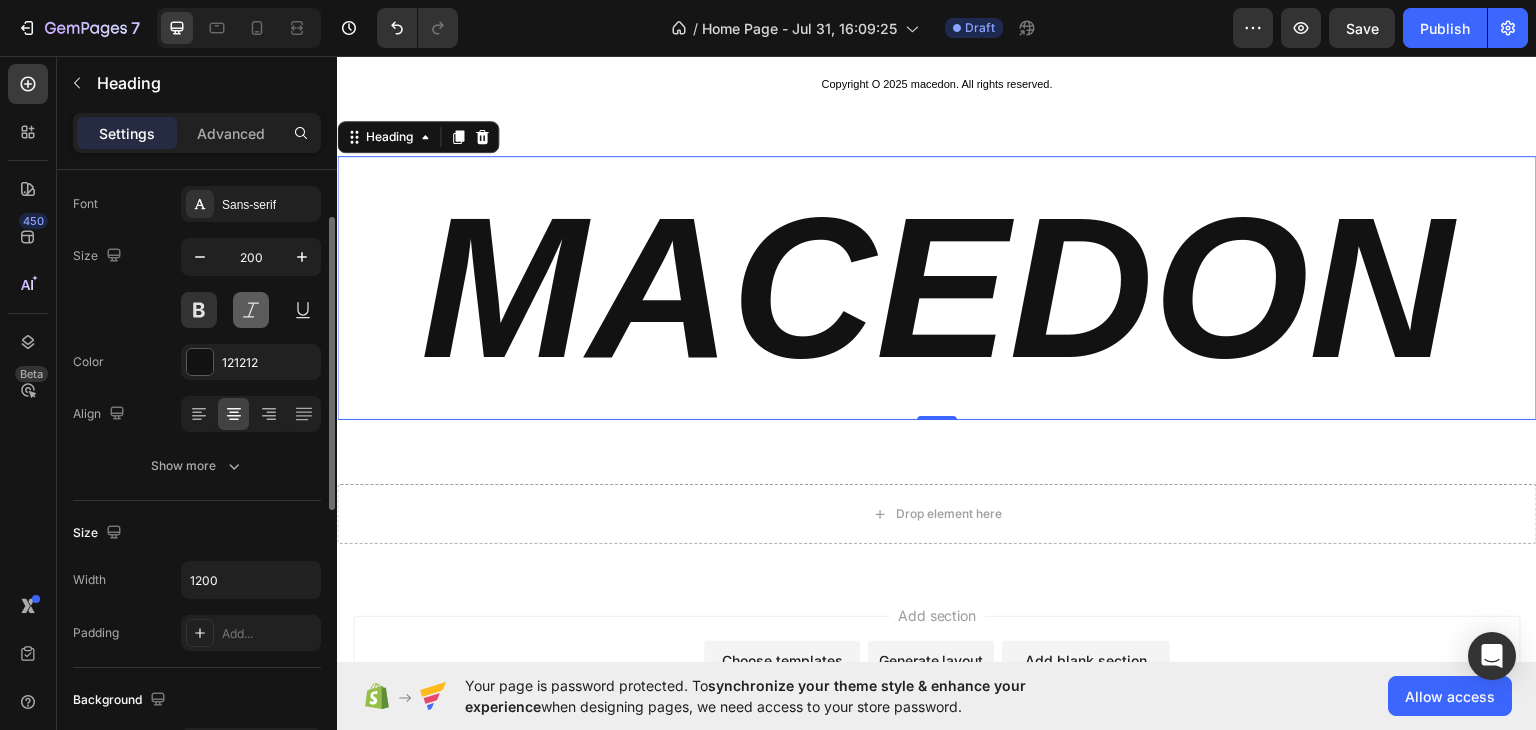 click at bounding box center [251, 310] 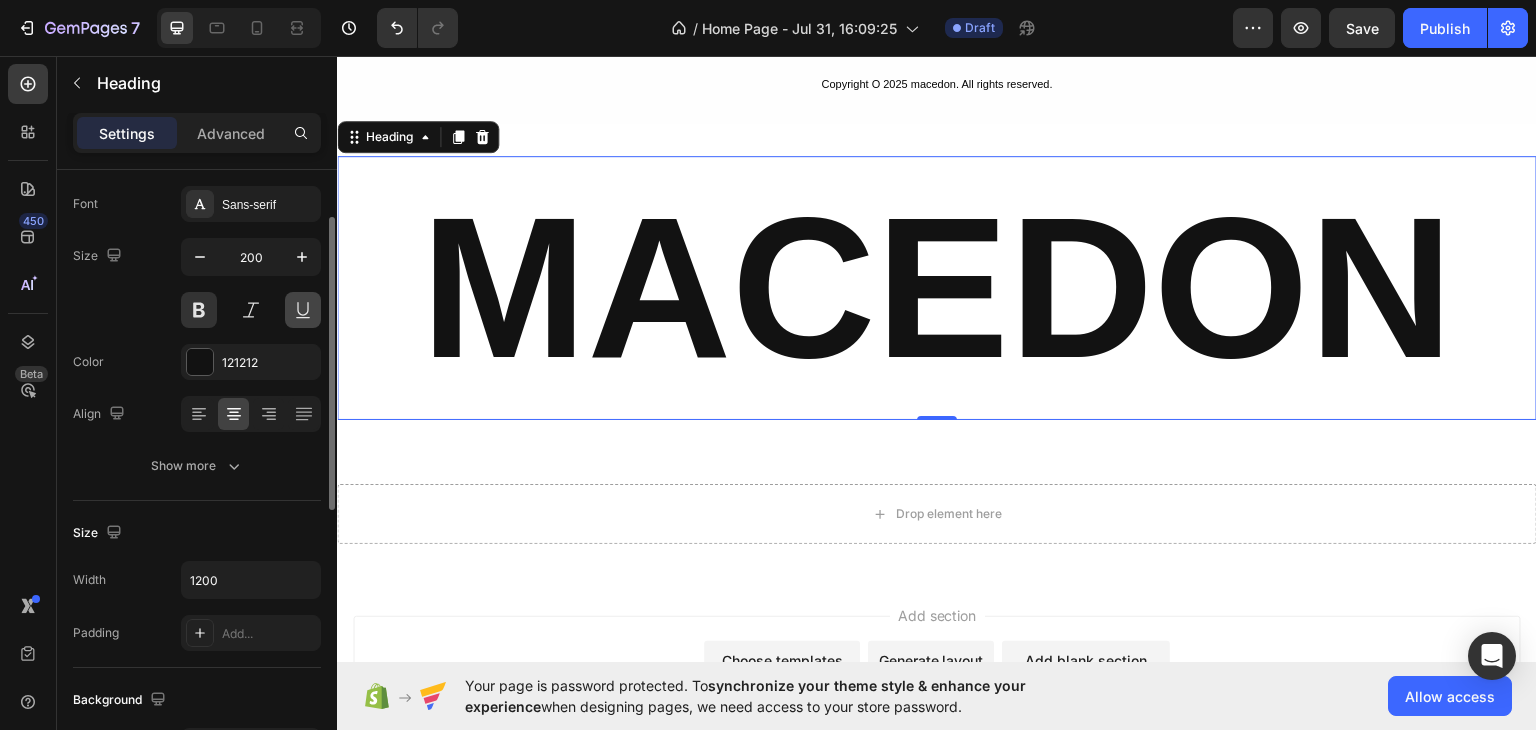 click at bounding box center [303, 310] 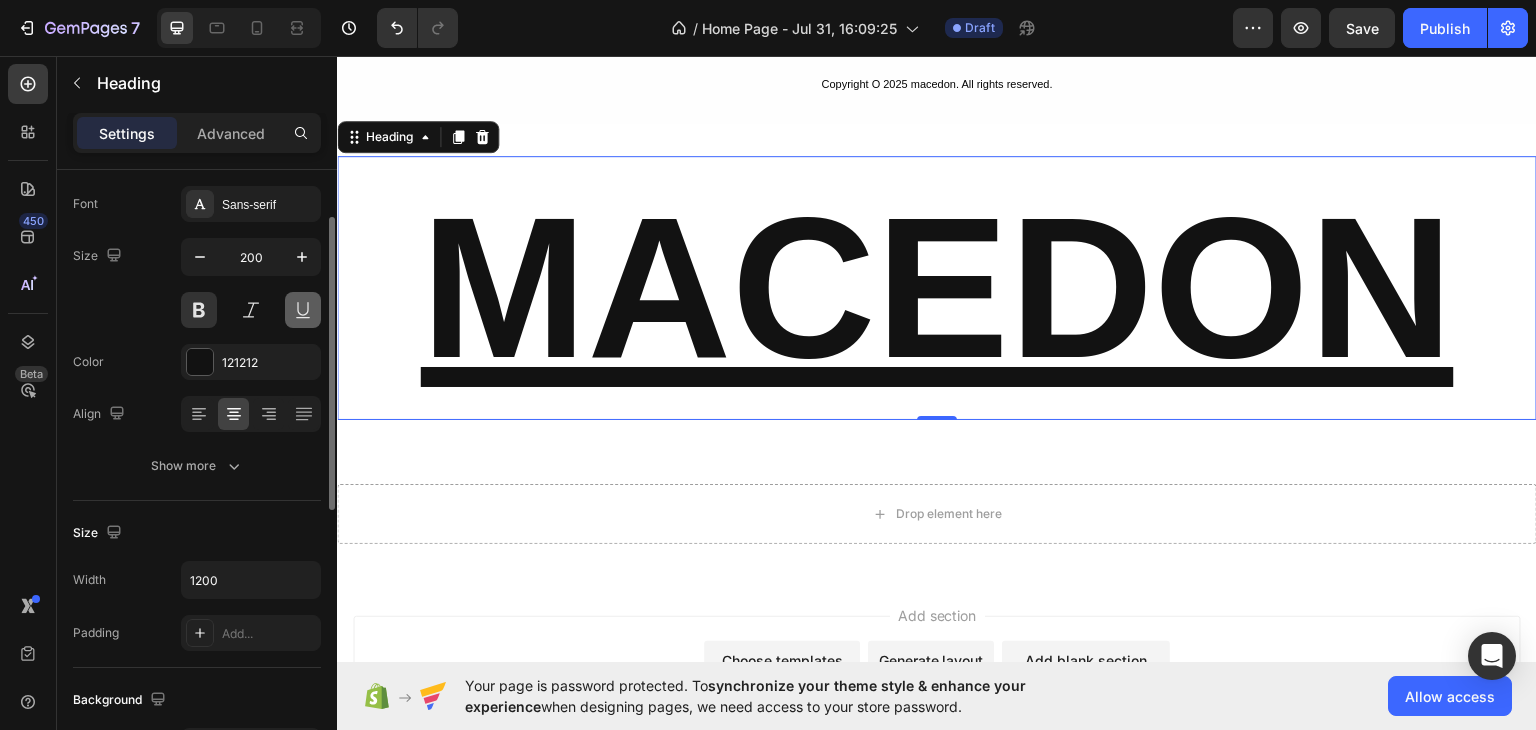 click at bounding box center [303, 310] 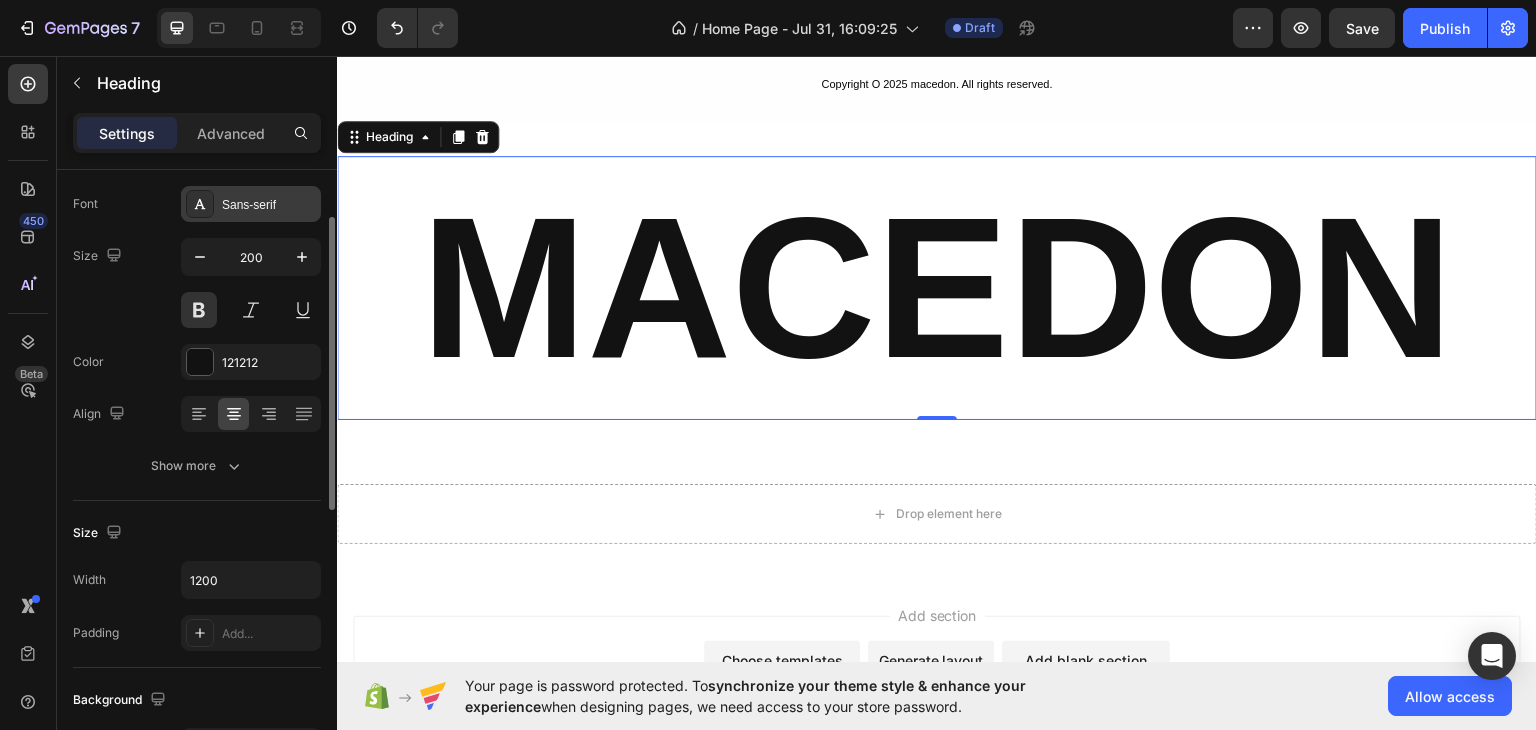 click on "Sans-serif" at bounding box center [269, 205] 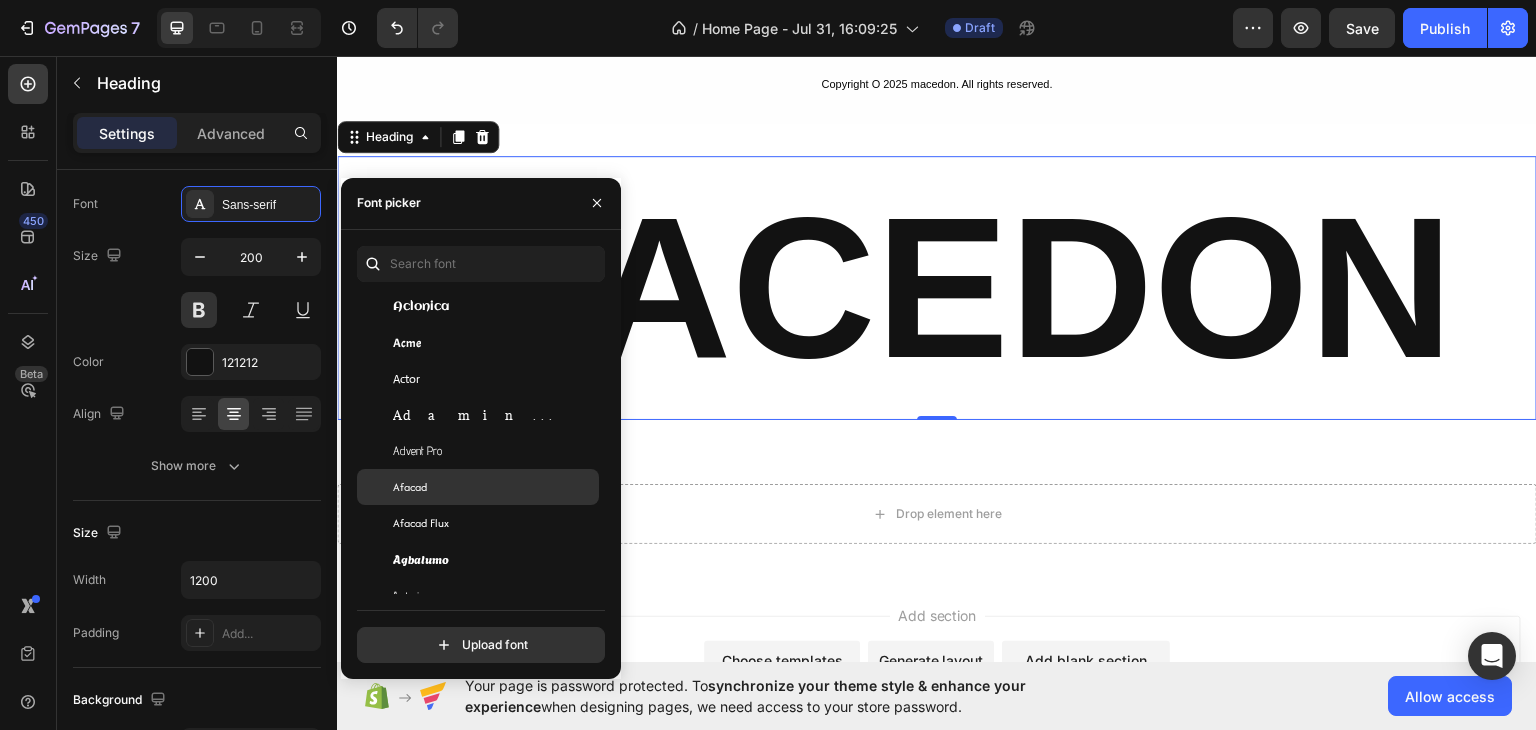 scroll, scrollTop: 600, scrollLeft: 0, axis: vertical 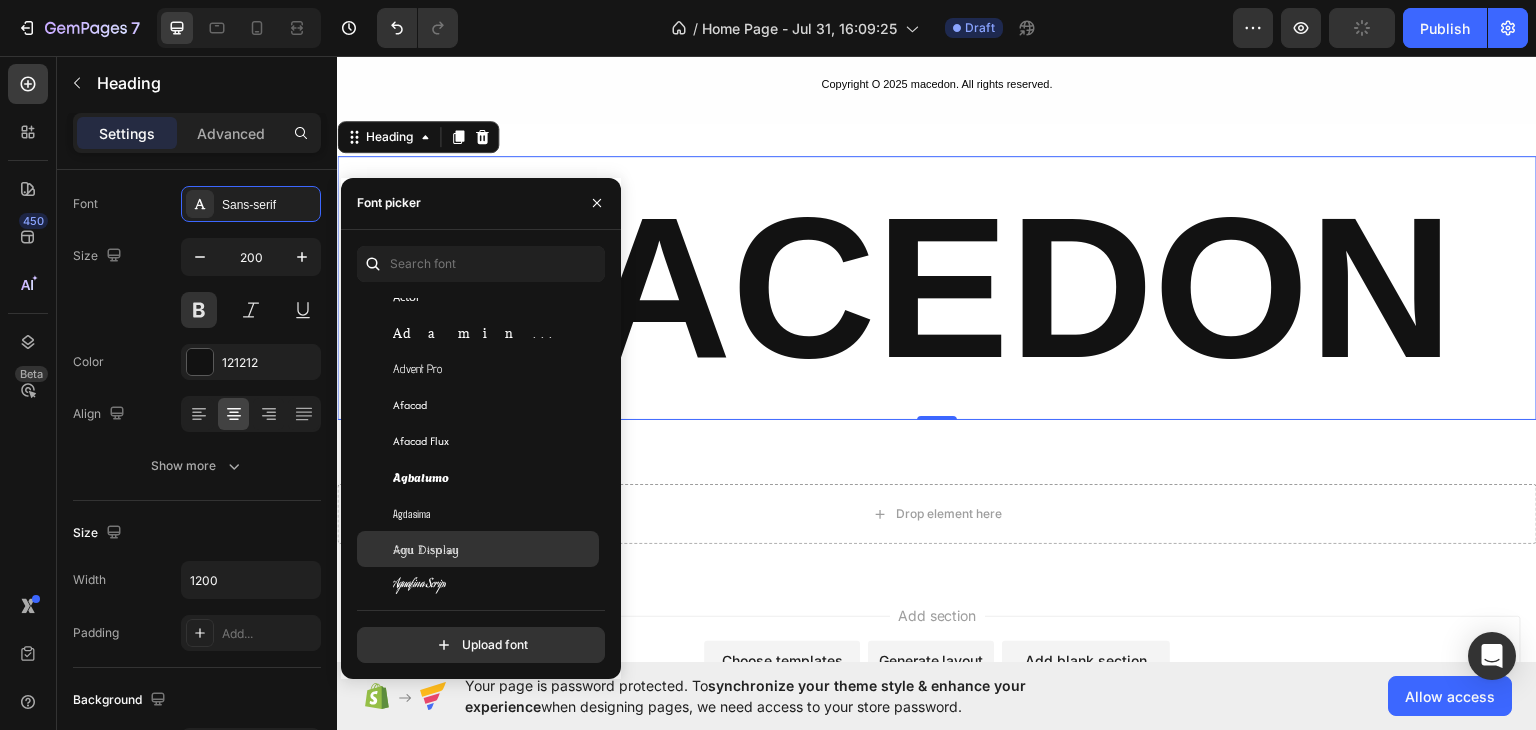 click on "Agu Display" at bounding box center (426, 549) 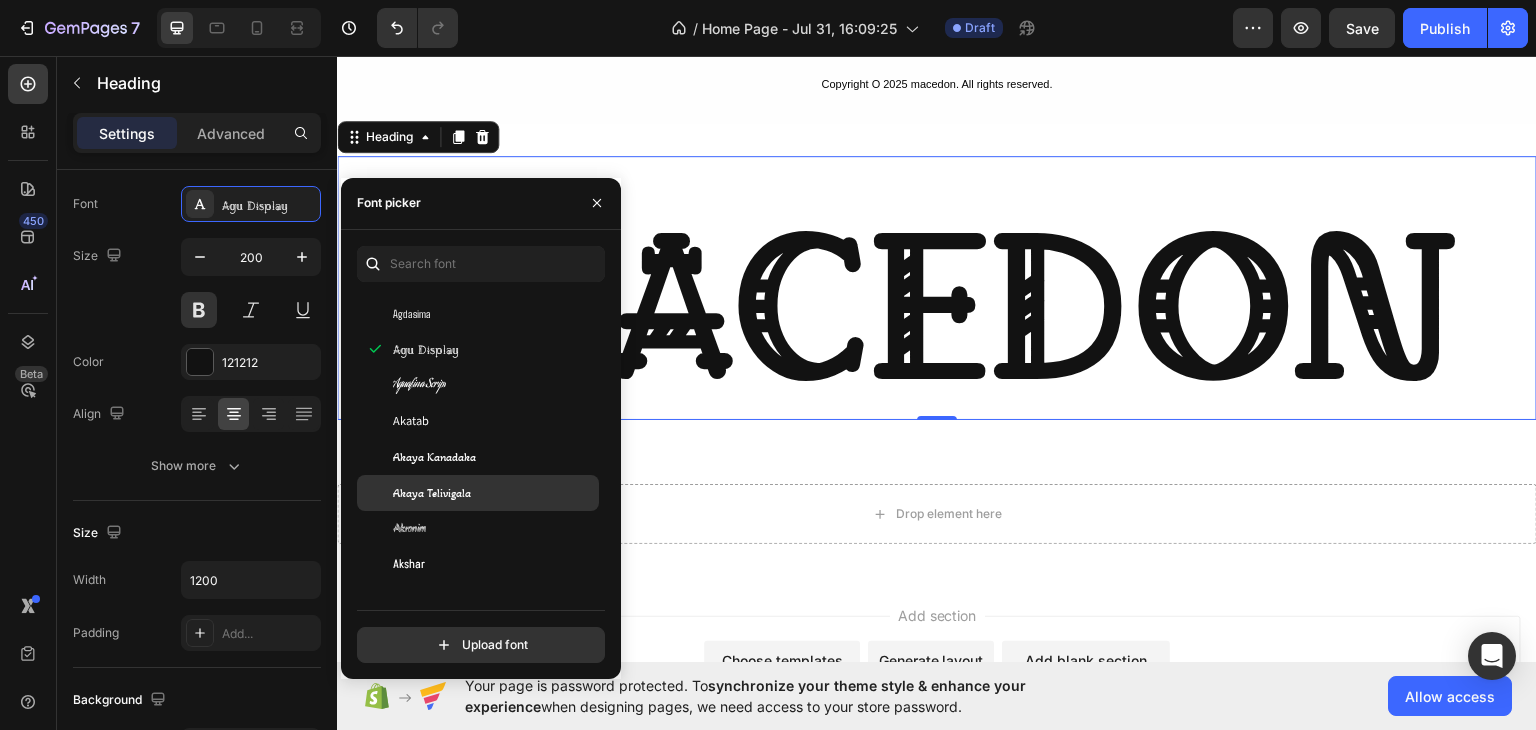 click on "Akaya Telivigala" at bounding box center [432, 493] 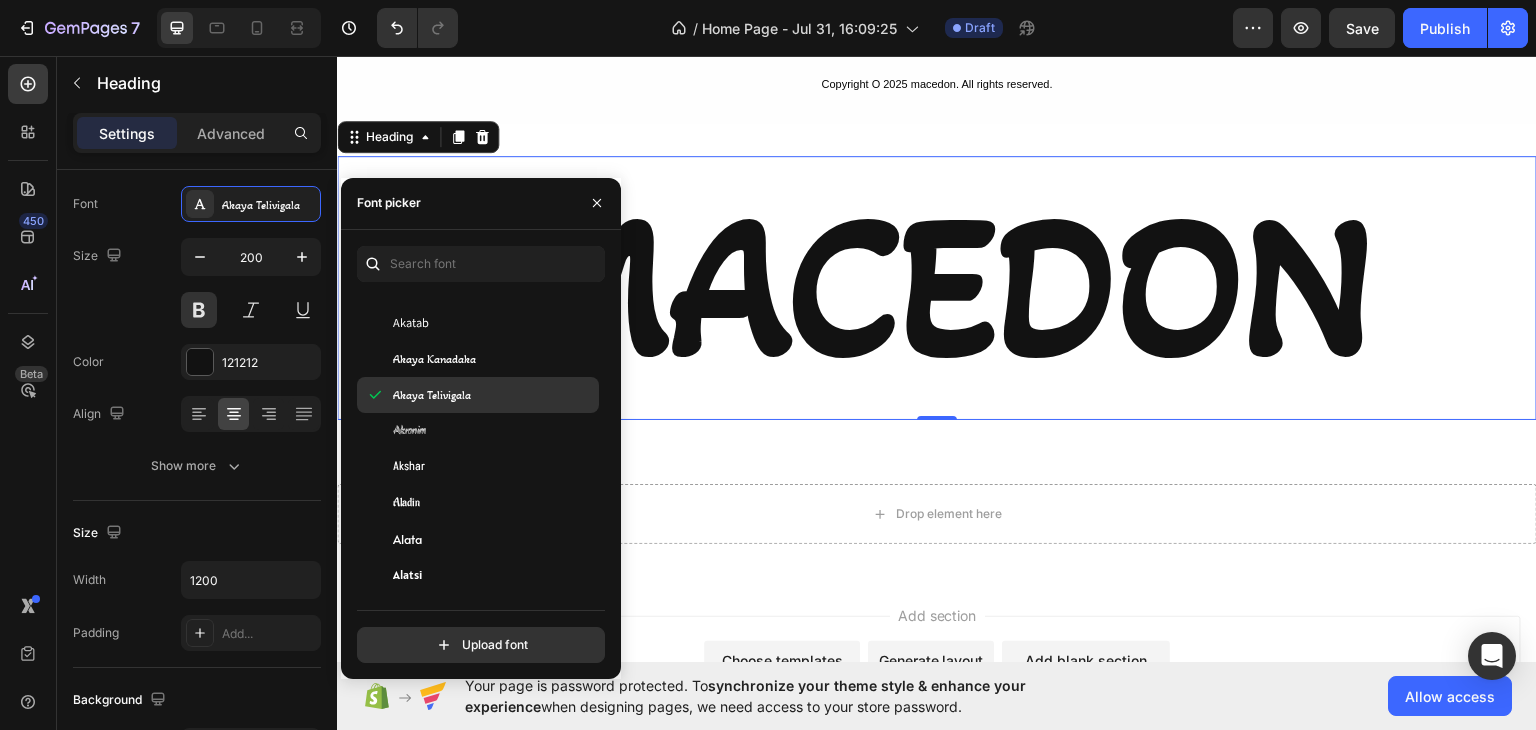 scroll, scrollTop: 1000, scrollLeft: 0, axis: vertical 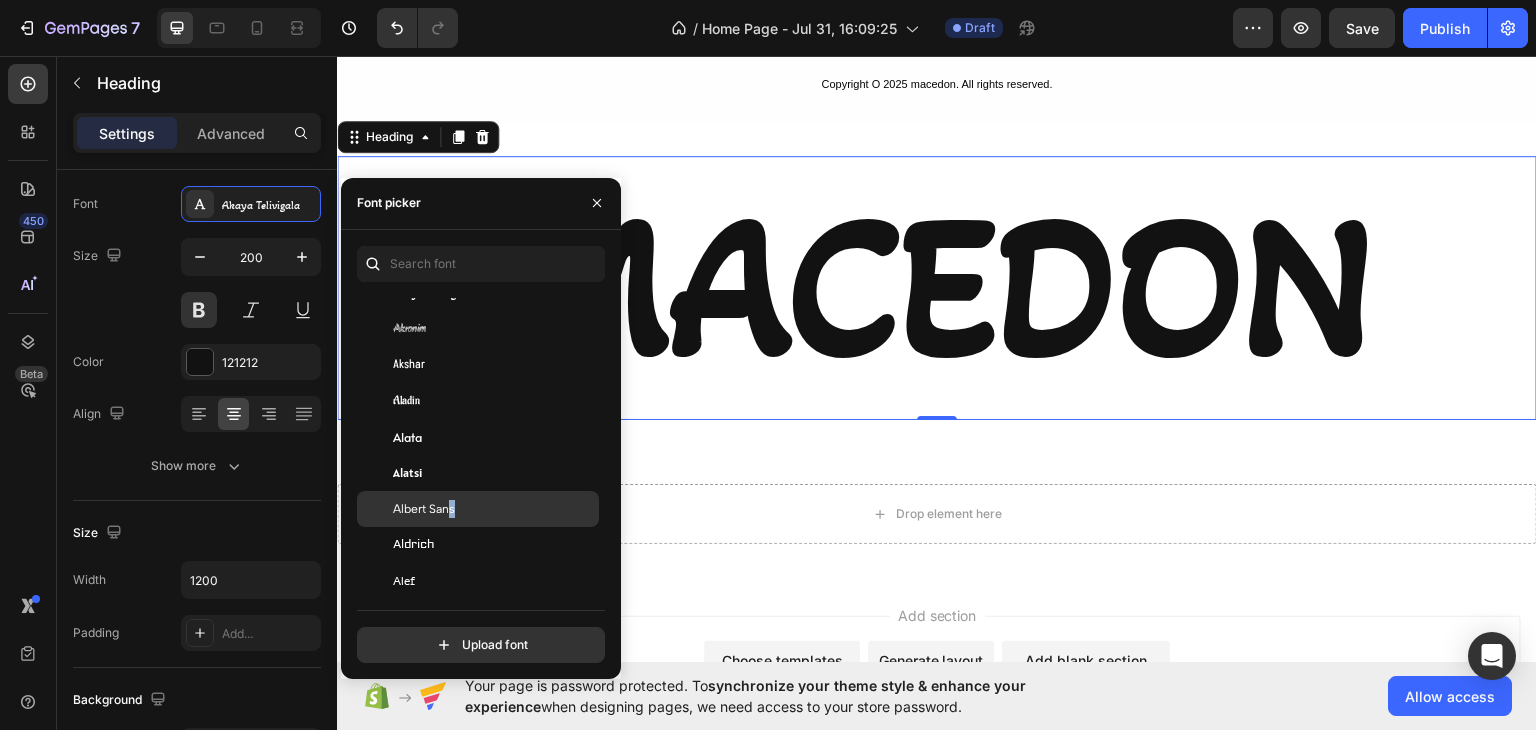 click on "Albert Sans" at bounding box center (494, 509) 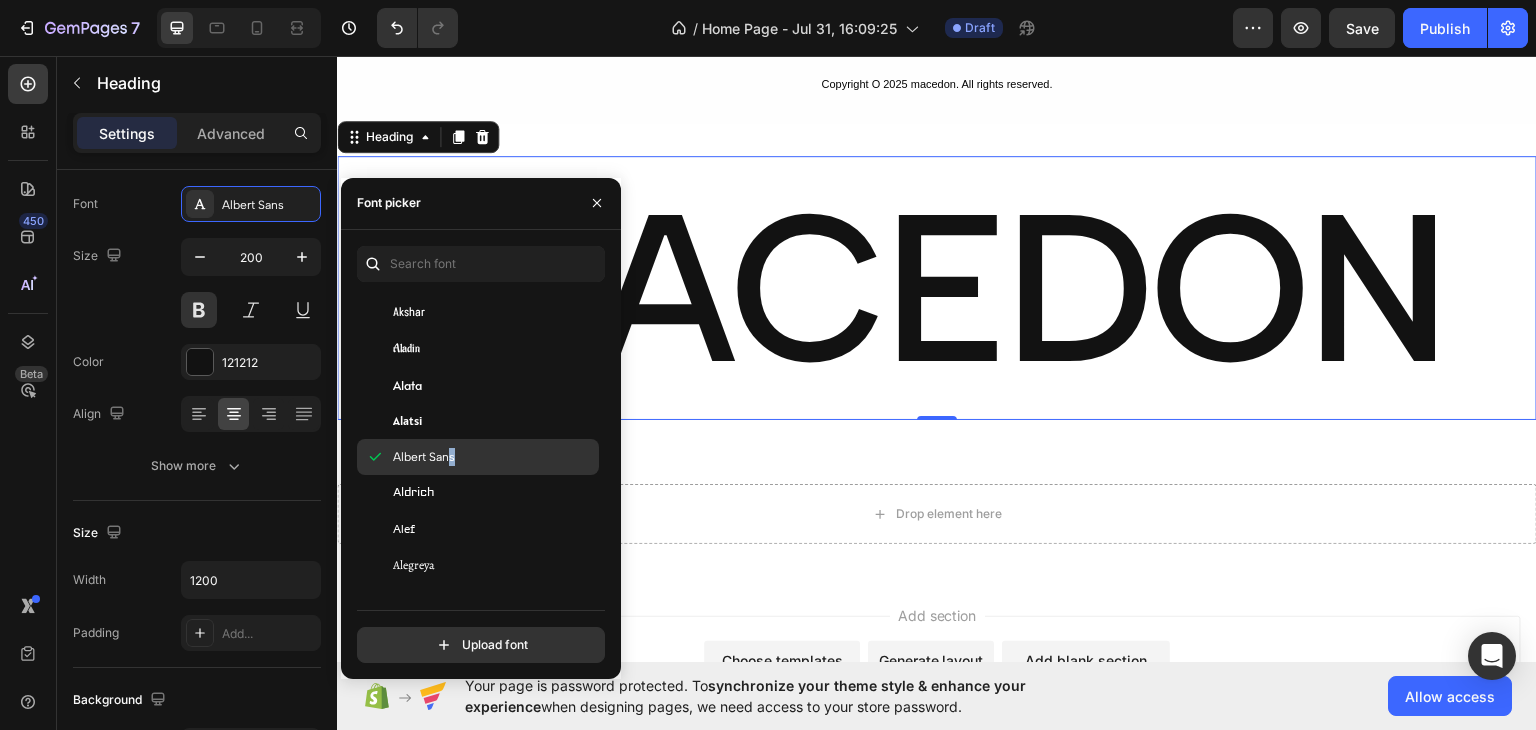 scroll, scrollTop: 1100, scrollLeft: 0, axis: vertical 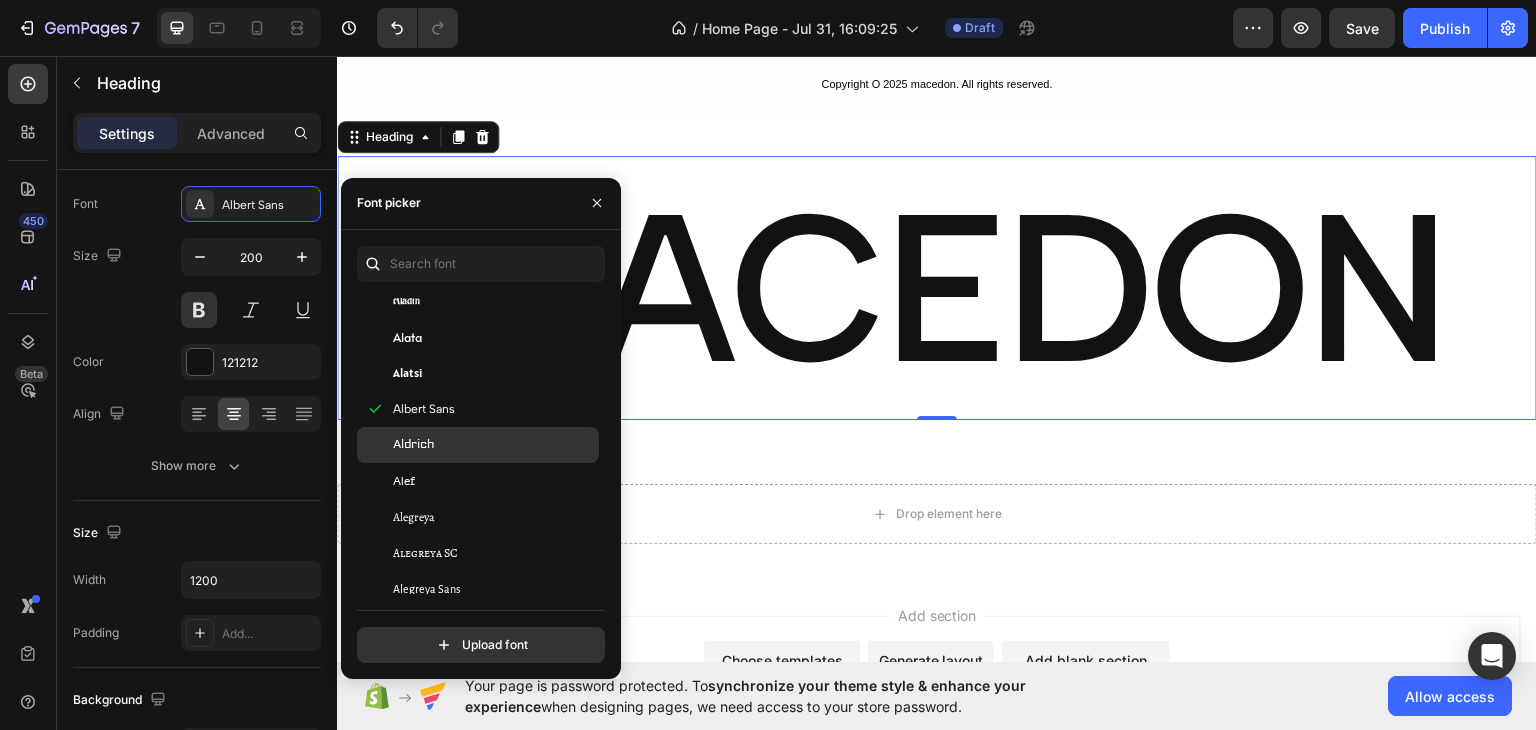 click on "Aldrich" at bounding box center [494, 445] 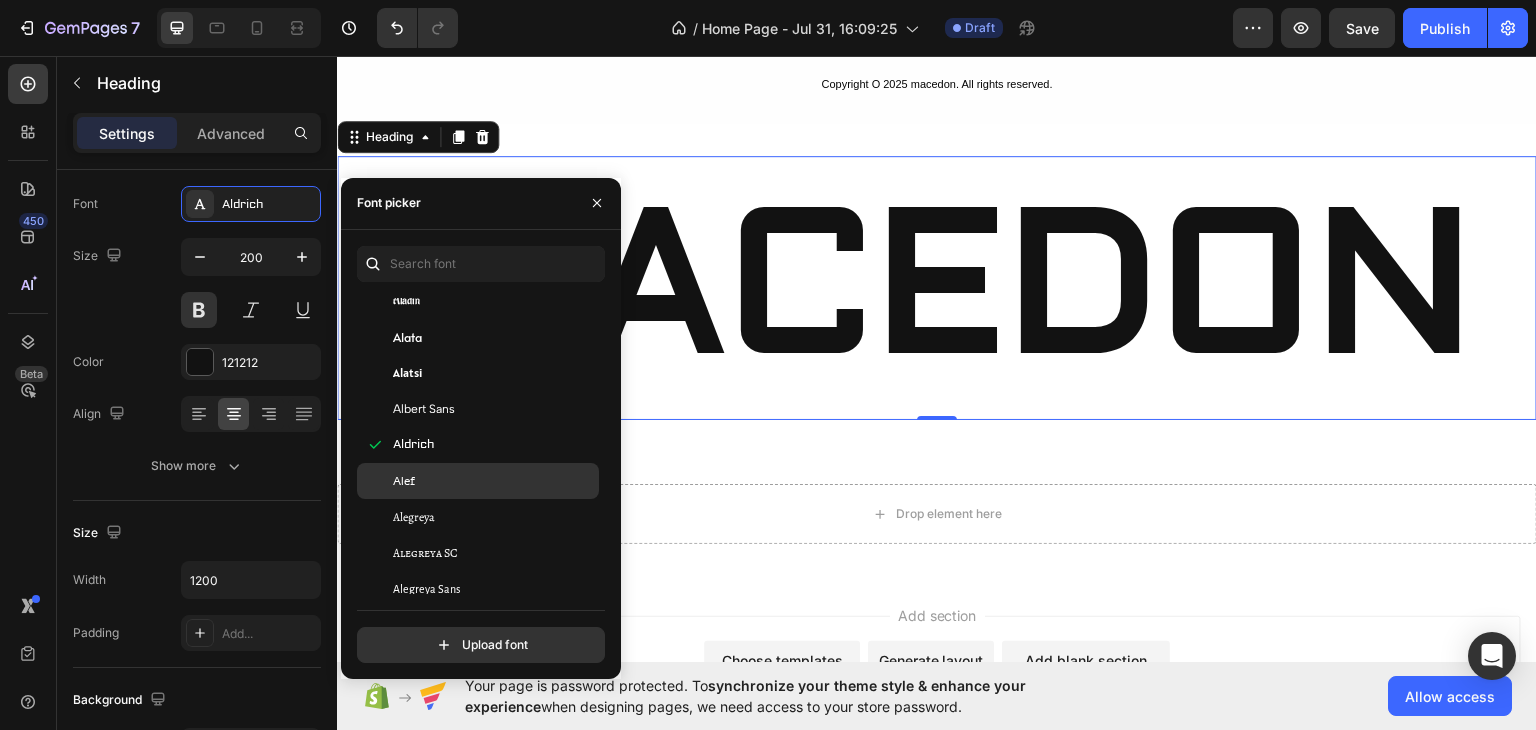 click on "Alef" at bounding box center [494, 481] 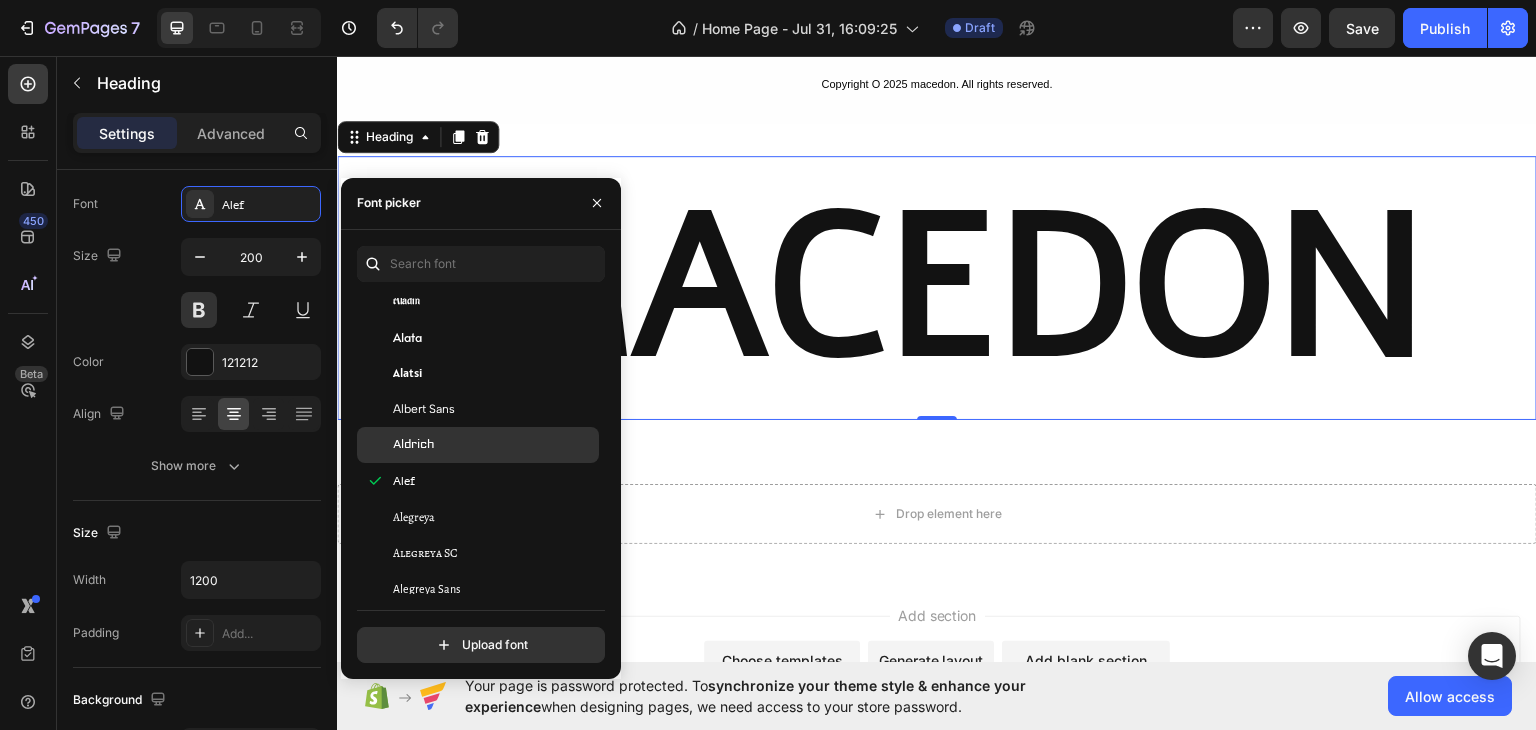 click on "Aldrich" at bounding box center (494, 445) 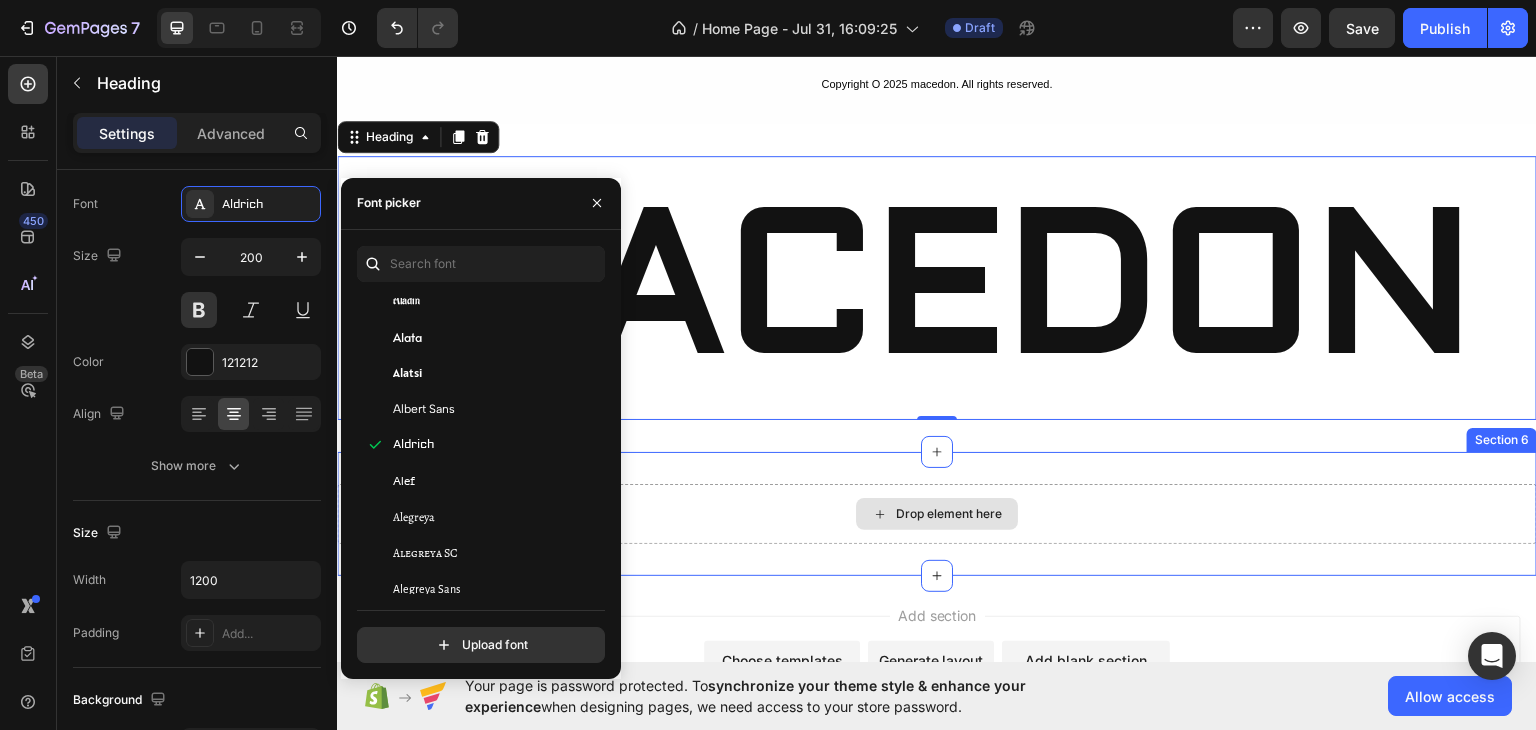 click on "Drop element here" at bounding box center (937, 513) 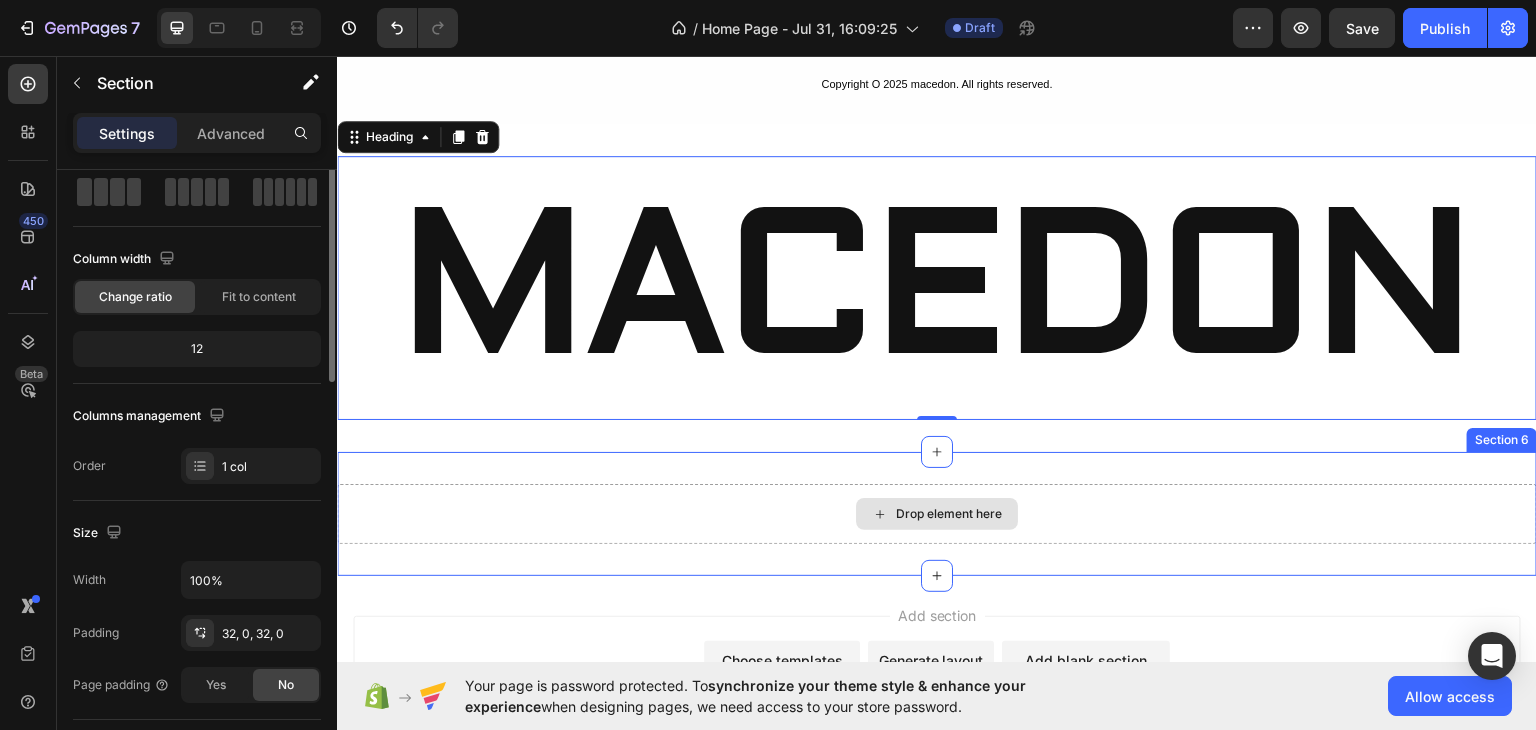 scroll, scrollTop: 0, scrollLeft: 0, axis: both 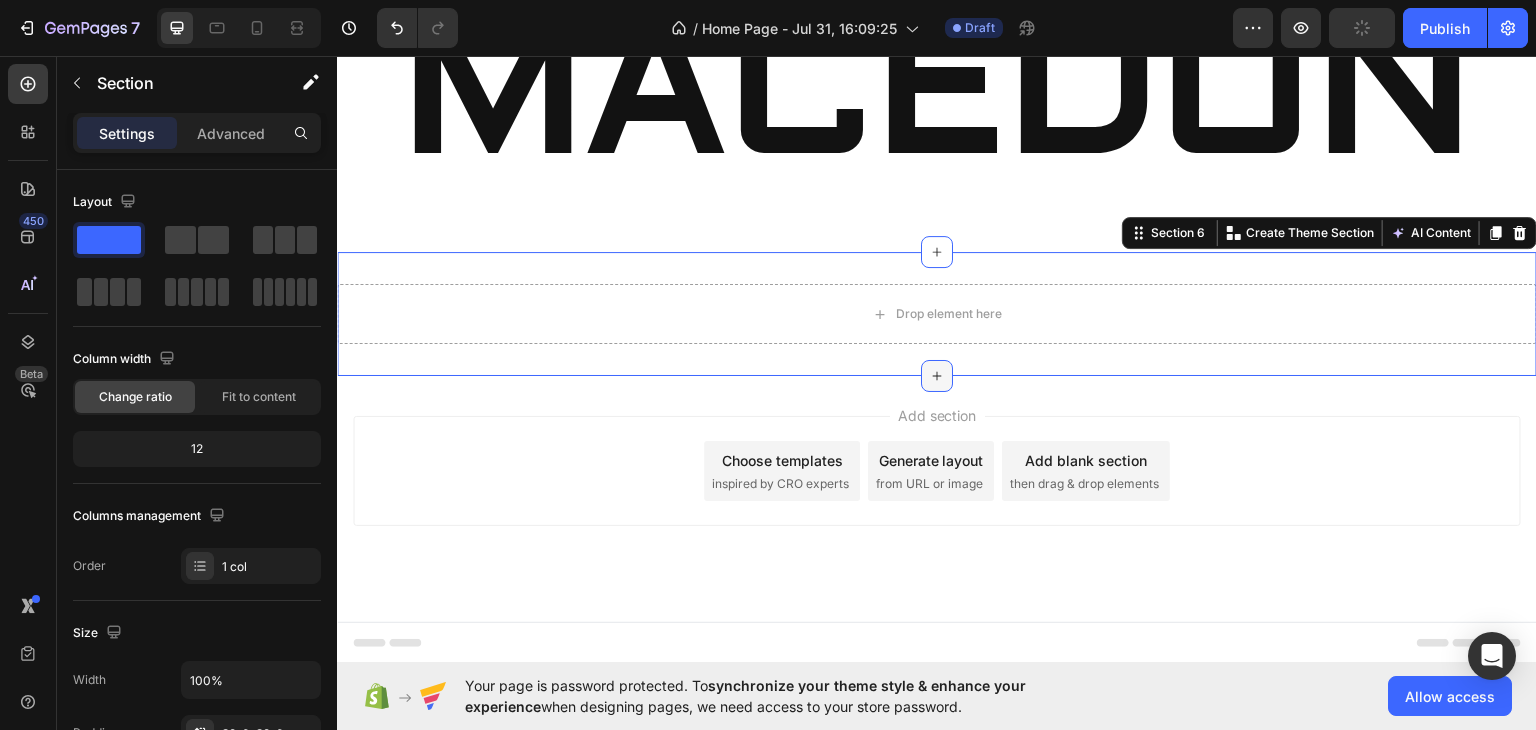 click 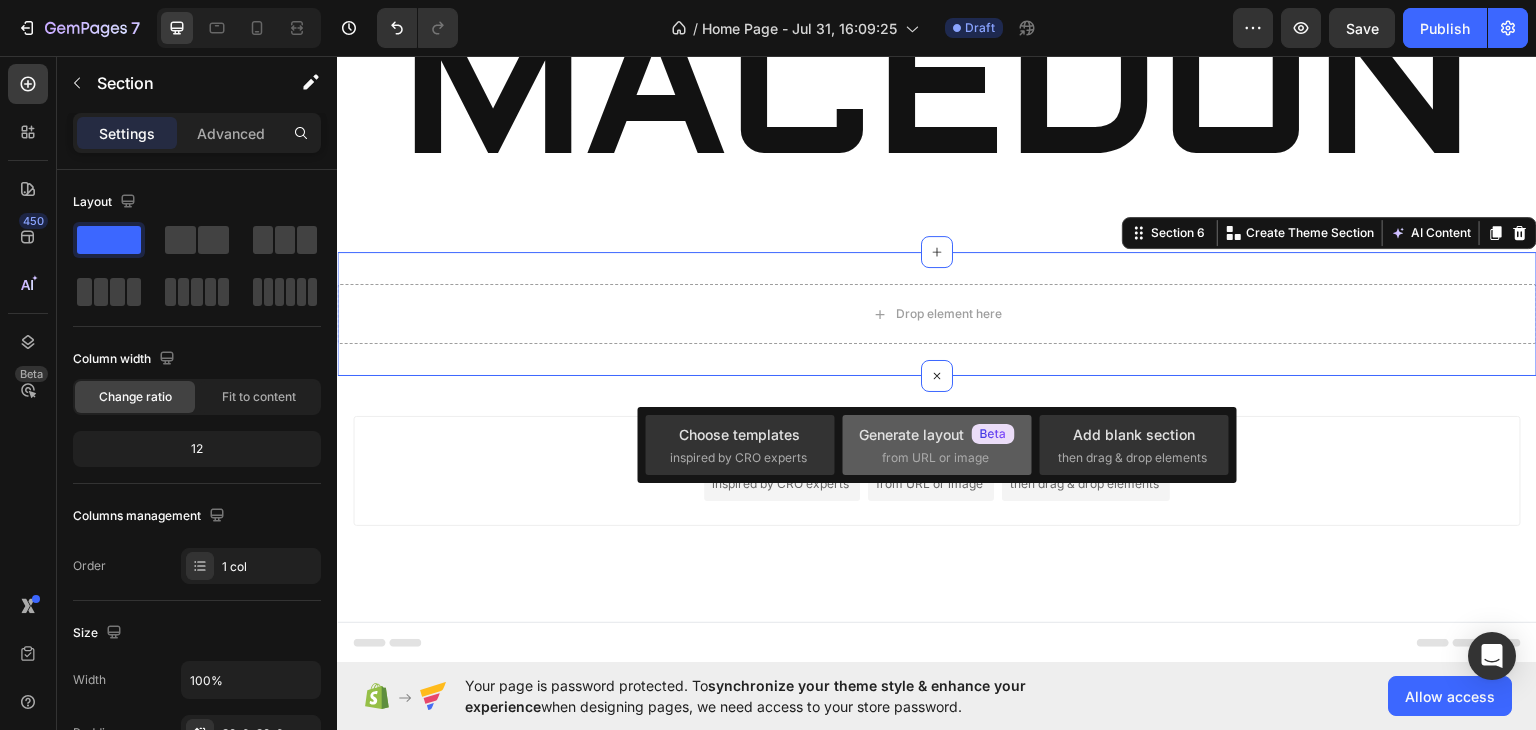 click on "Generate layout" at bounding box center [937, 434] 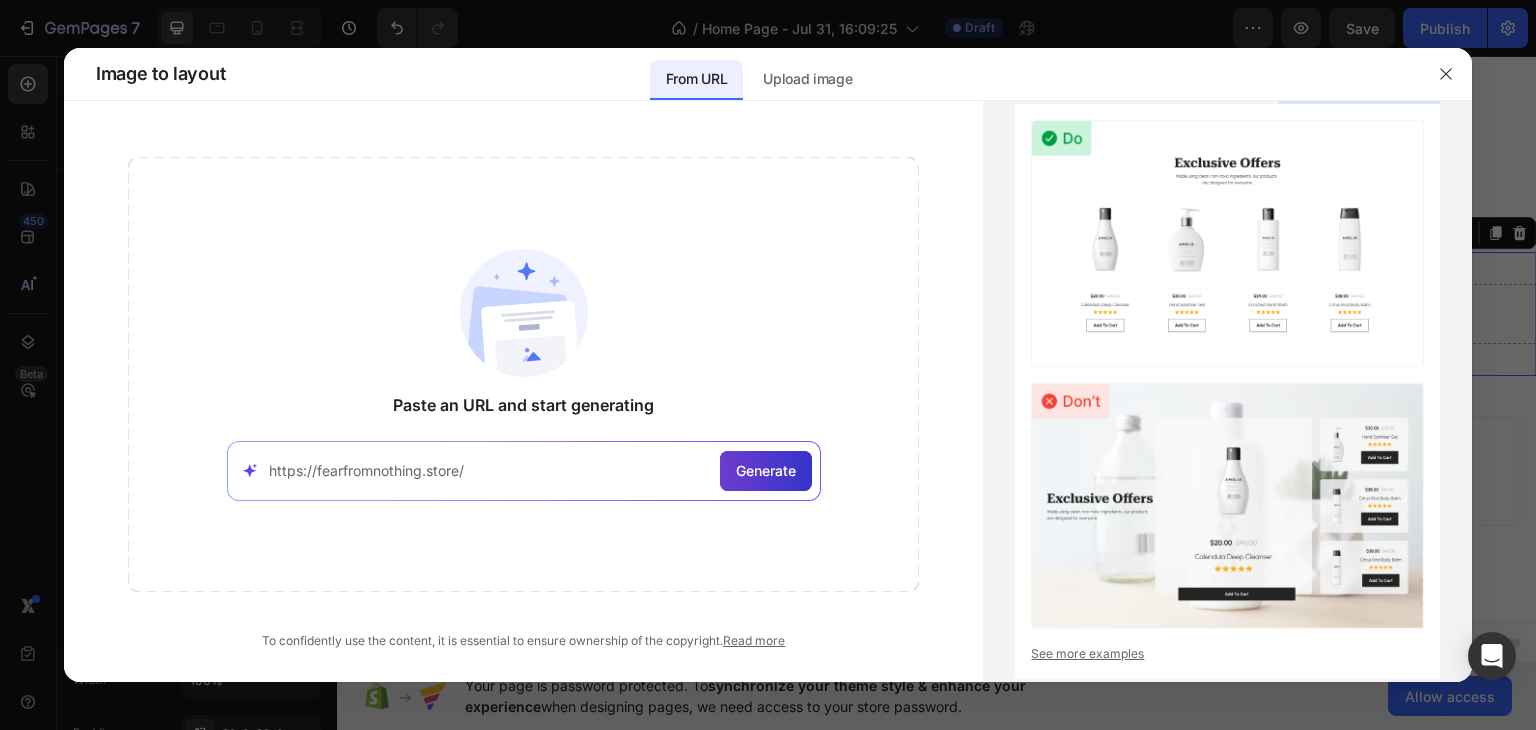 type on "https://fearfromnothing.store/" 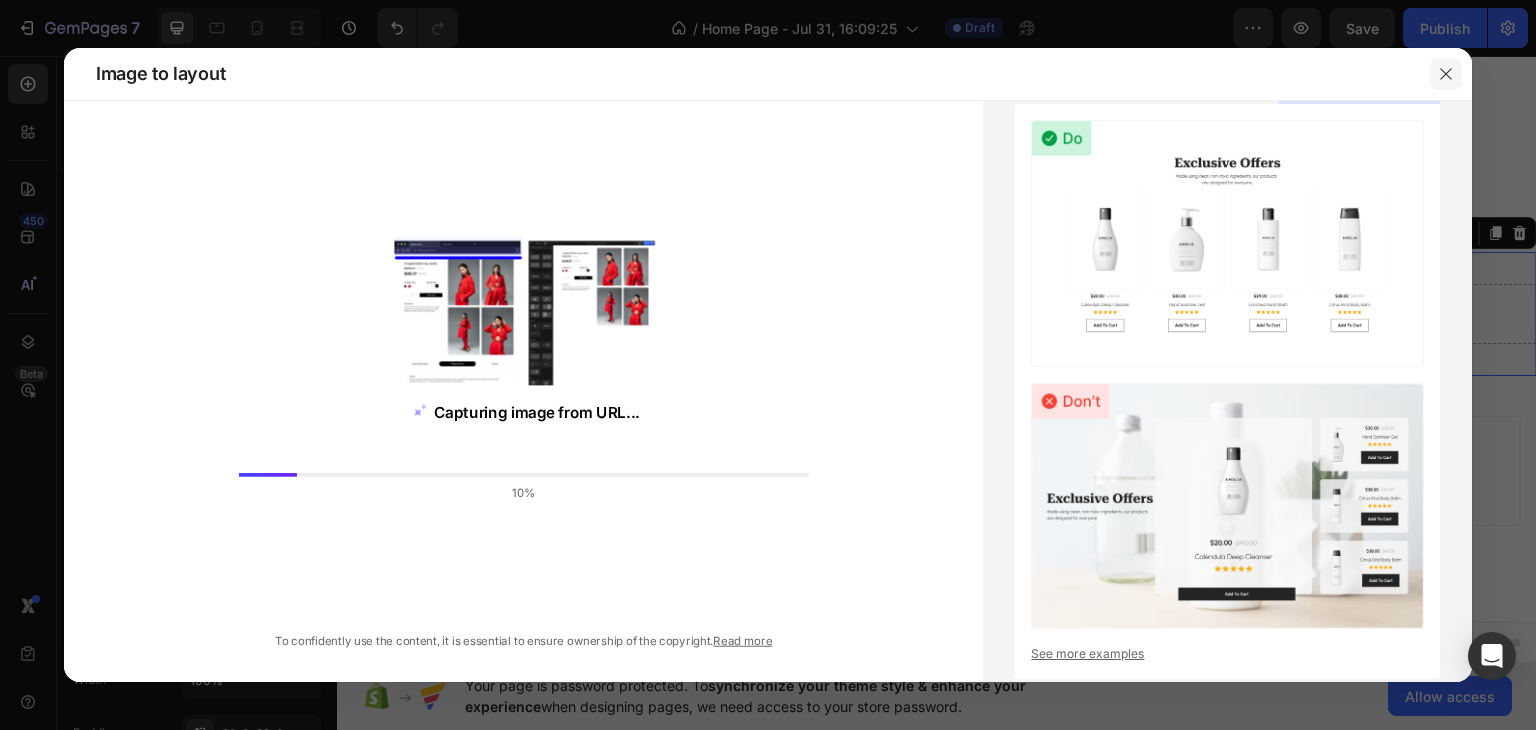 click 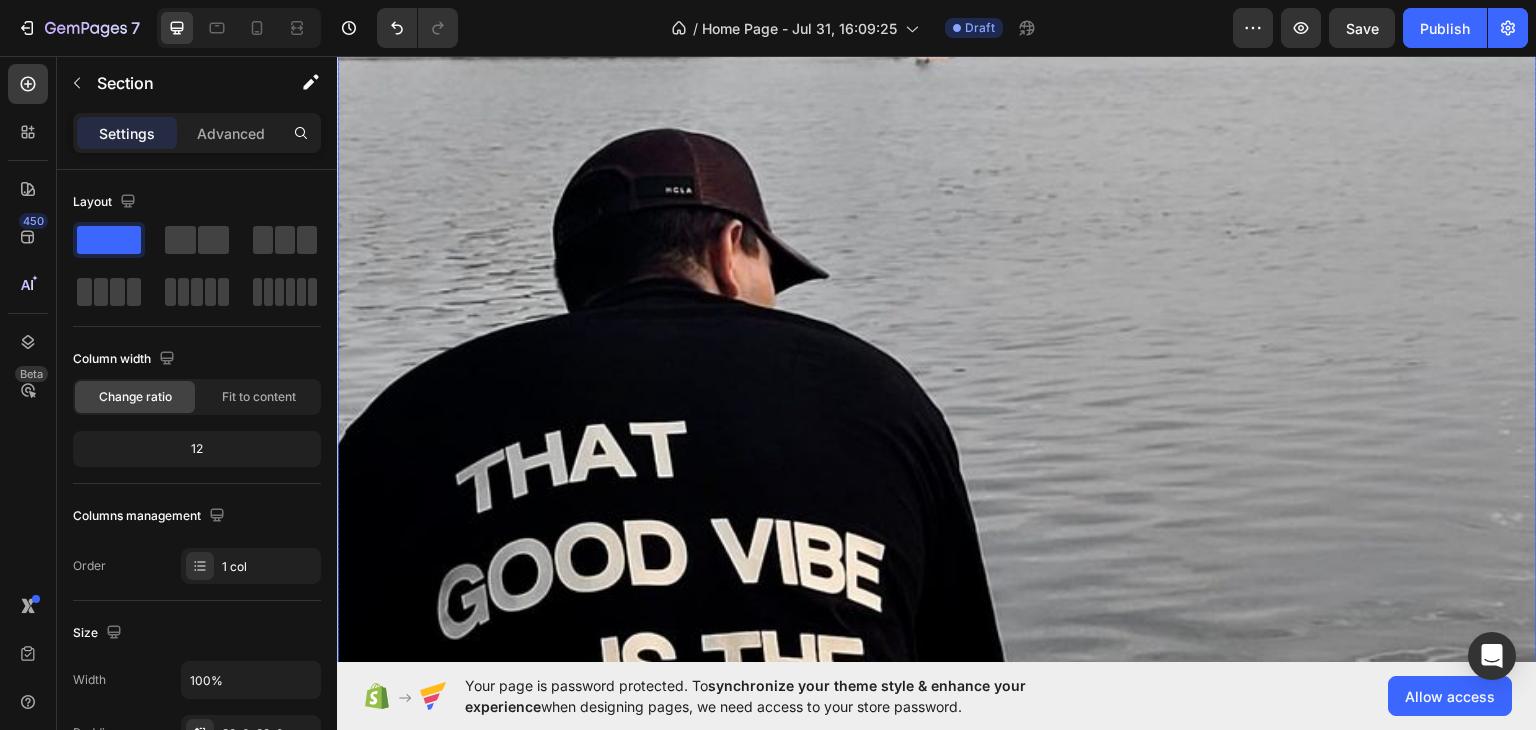 scroll, scrollTop: 0, scrollLeft: 0, axis: both 